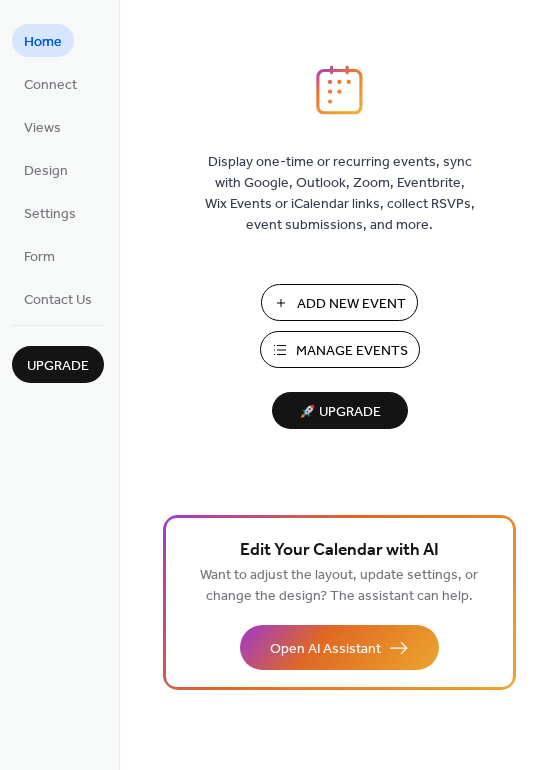 scroll, scrollTop: 0, scrollLeft: 0, axis: both 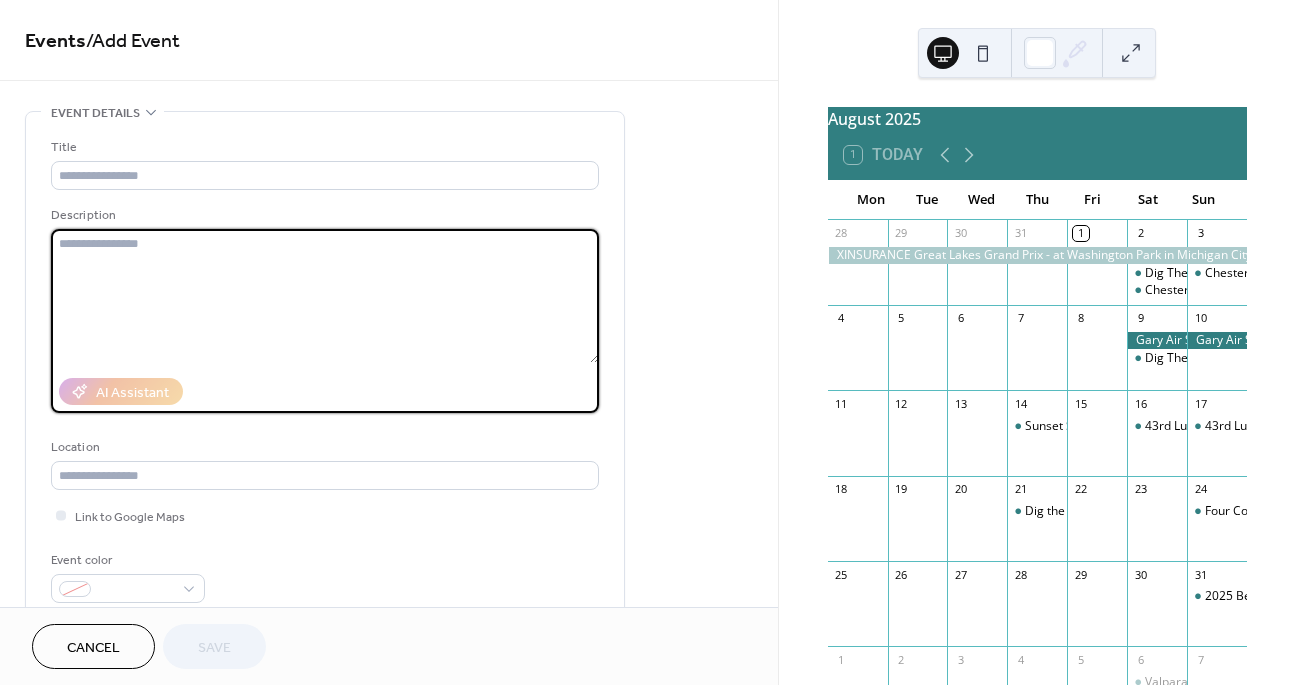click at bounding box center [325, 296] 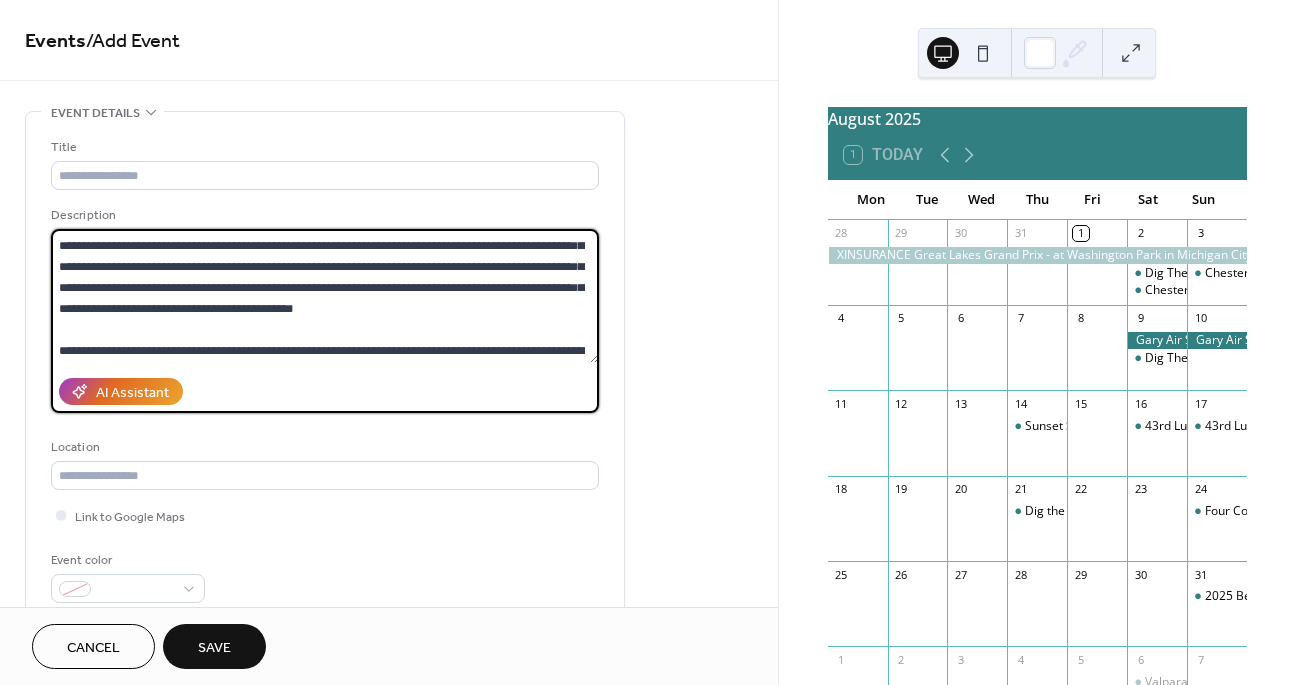 scroll, scrollTop: 164, scrollLeft: 0, axis: vertical 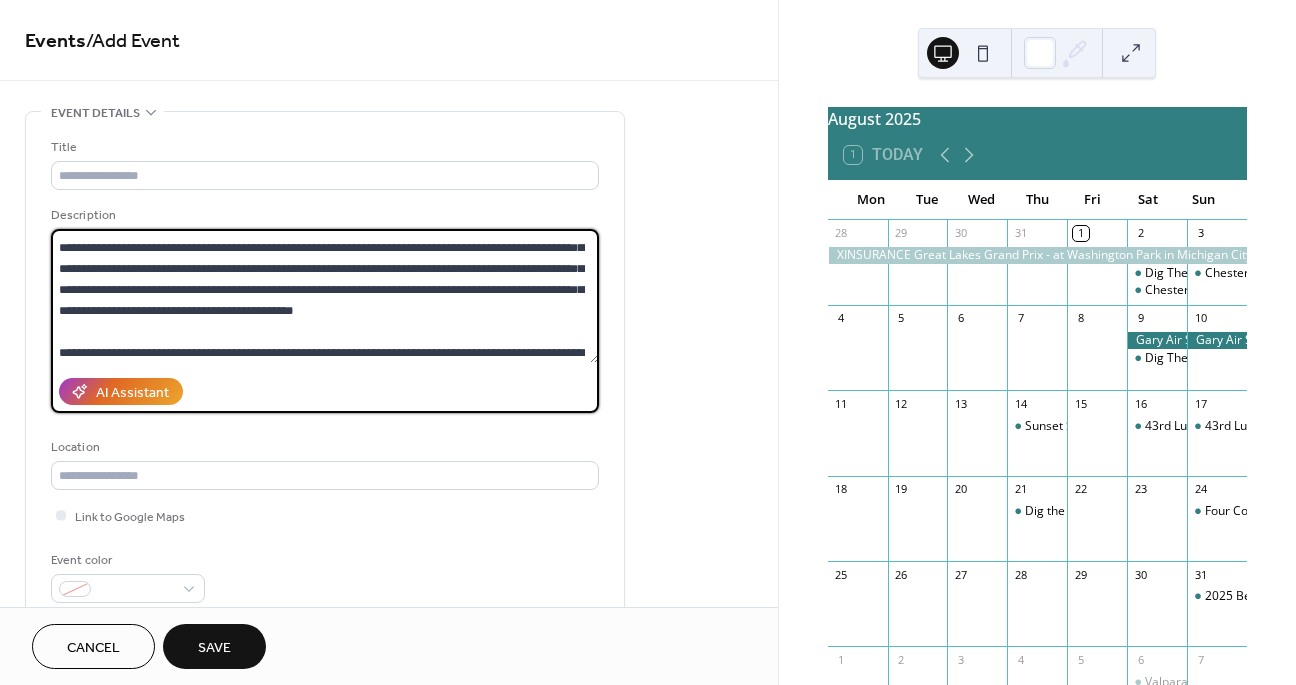 type on "**********" 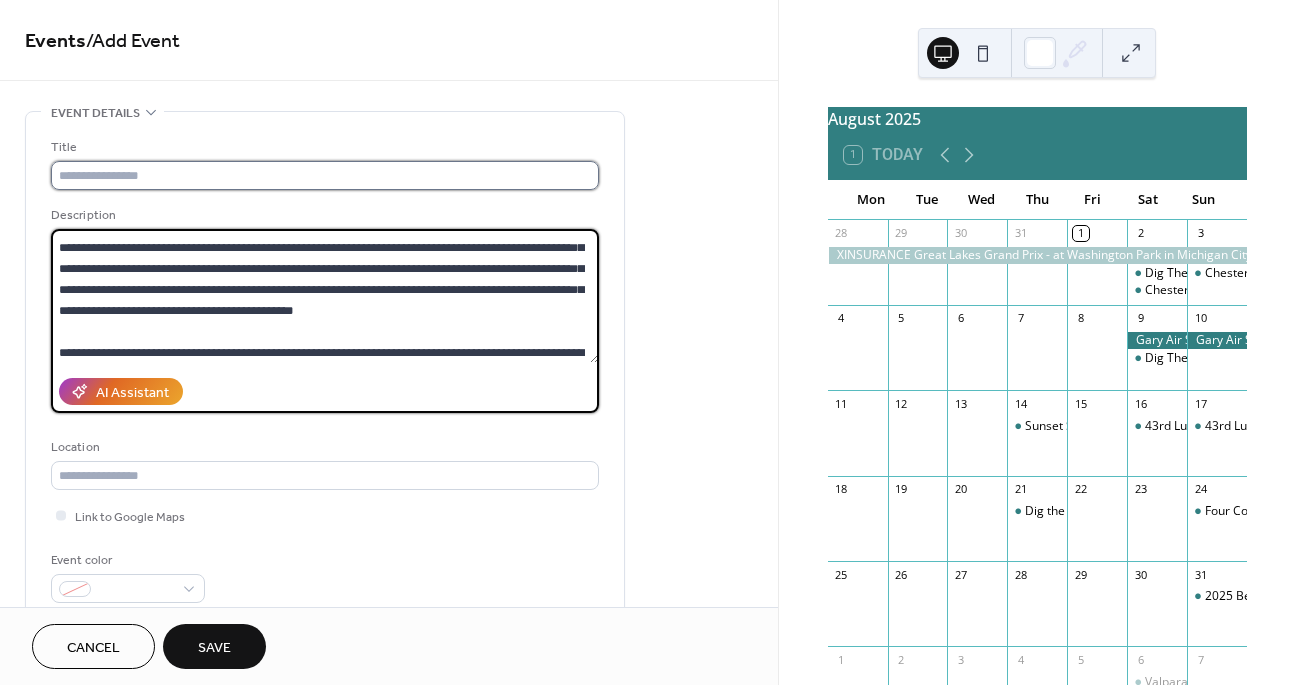click at bounding box center (325, 175) 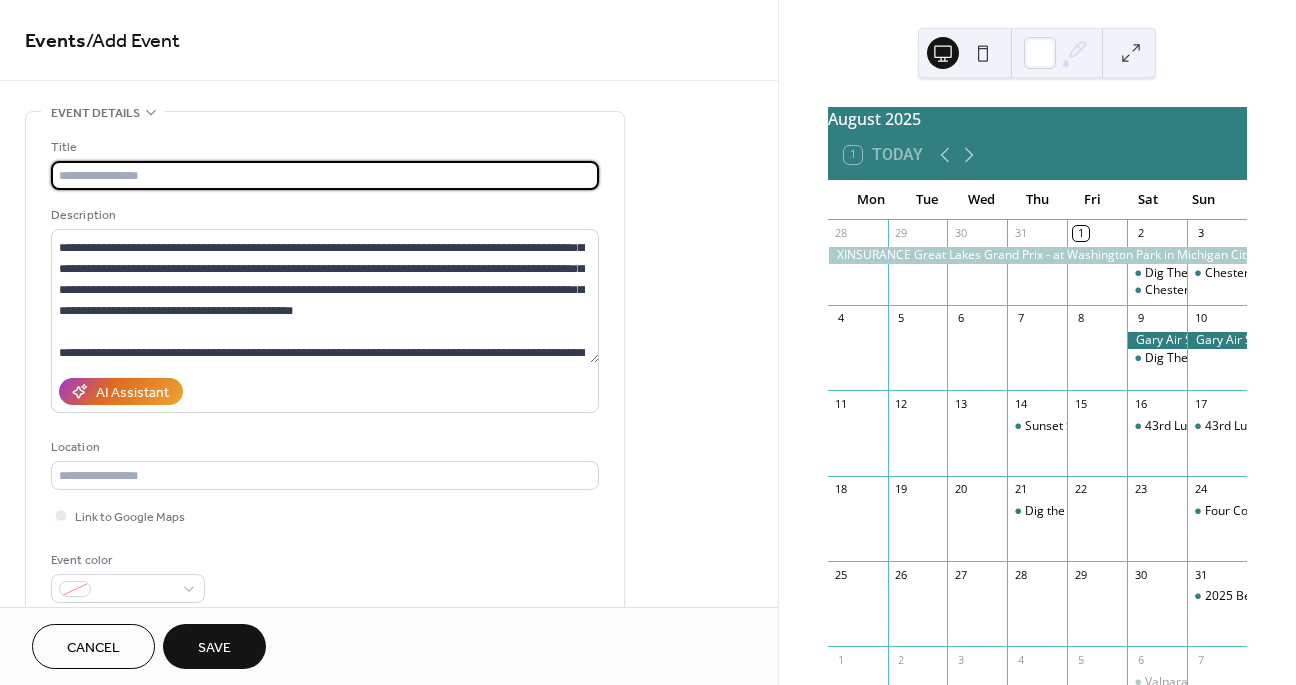 paste on "**********" 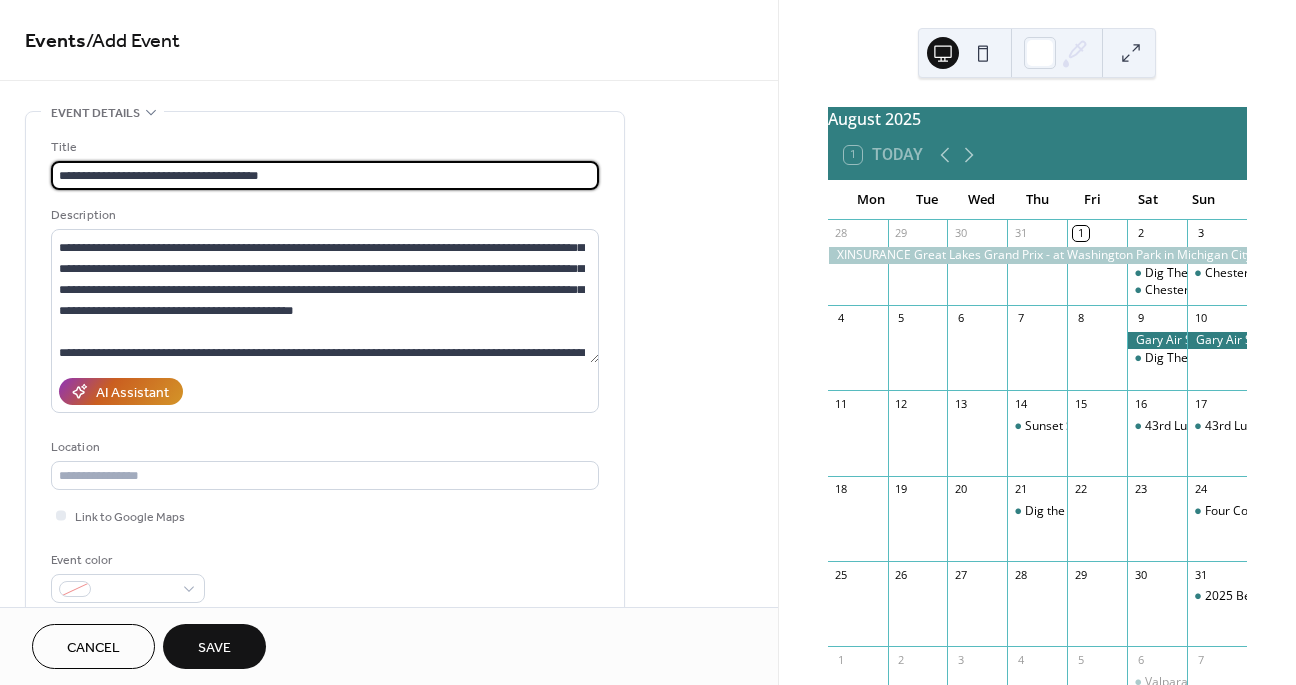 type on "**********" 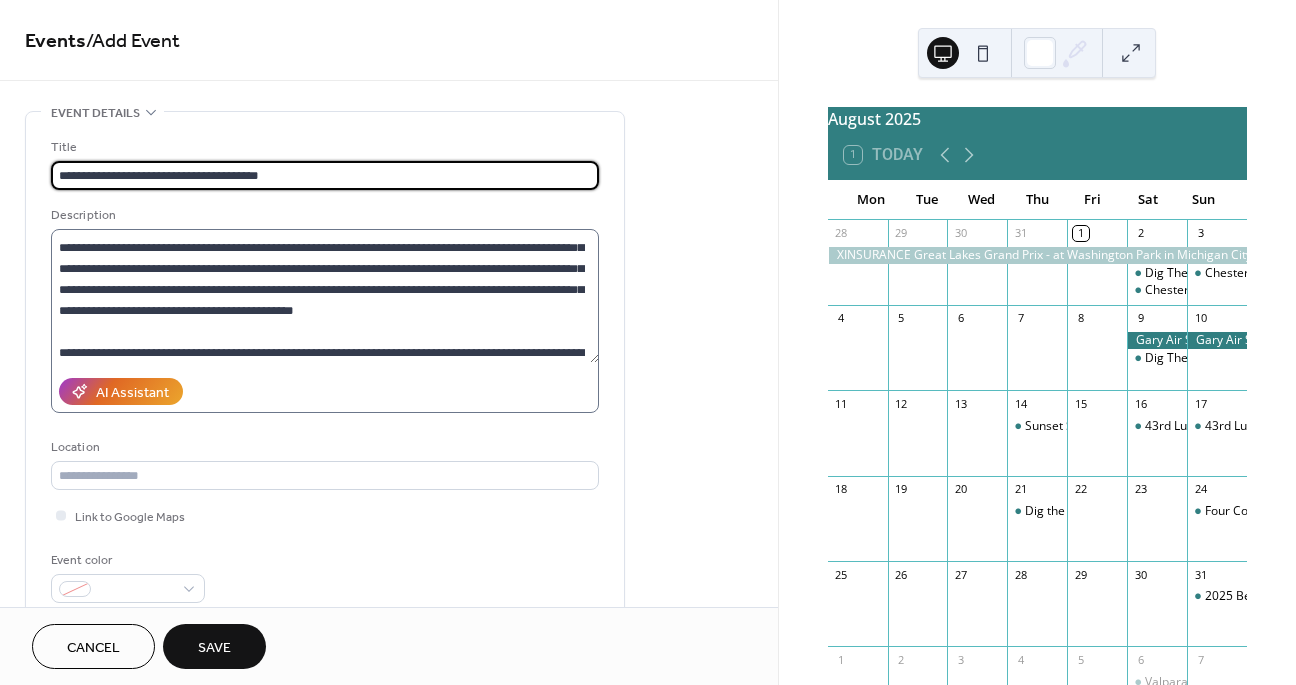 scroll, scrollTop: 252, scrollLeft: 0, axis: vertical 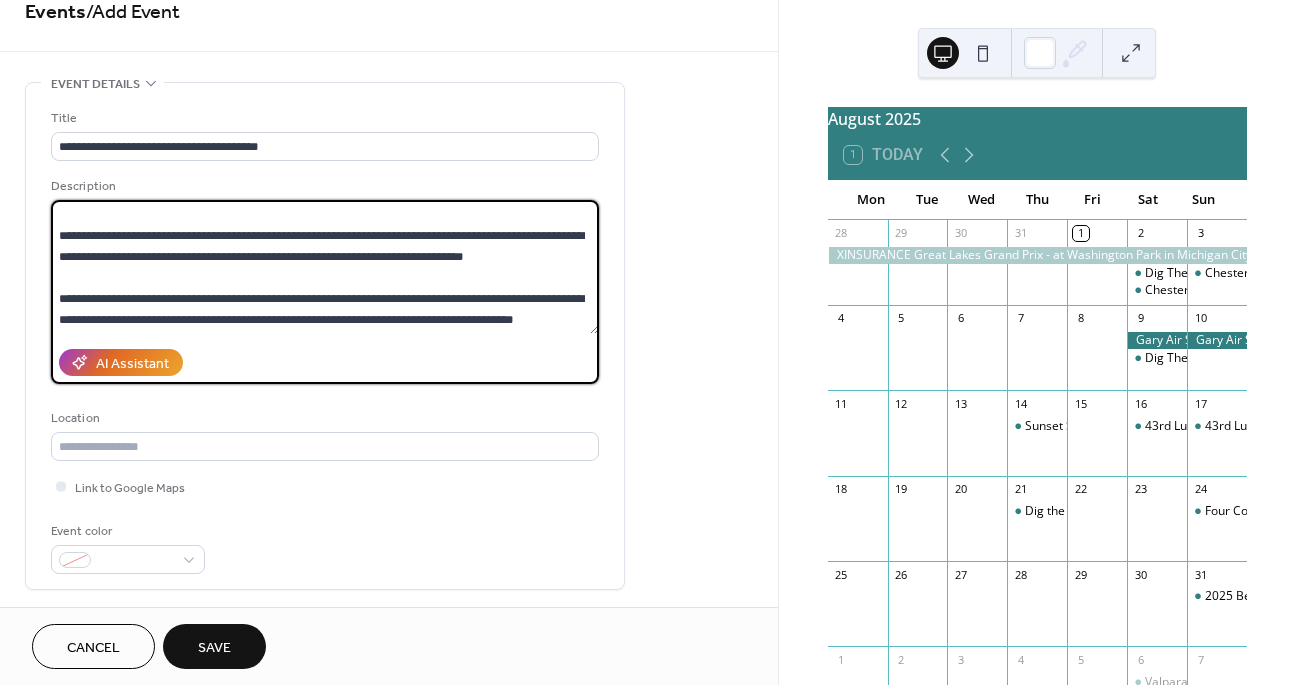 drag, startPoint x: 362, startPoint y: 295, endPoint x: 176, endPoint y: 311, distance: 186.6869 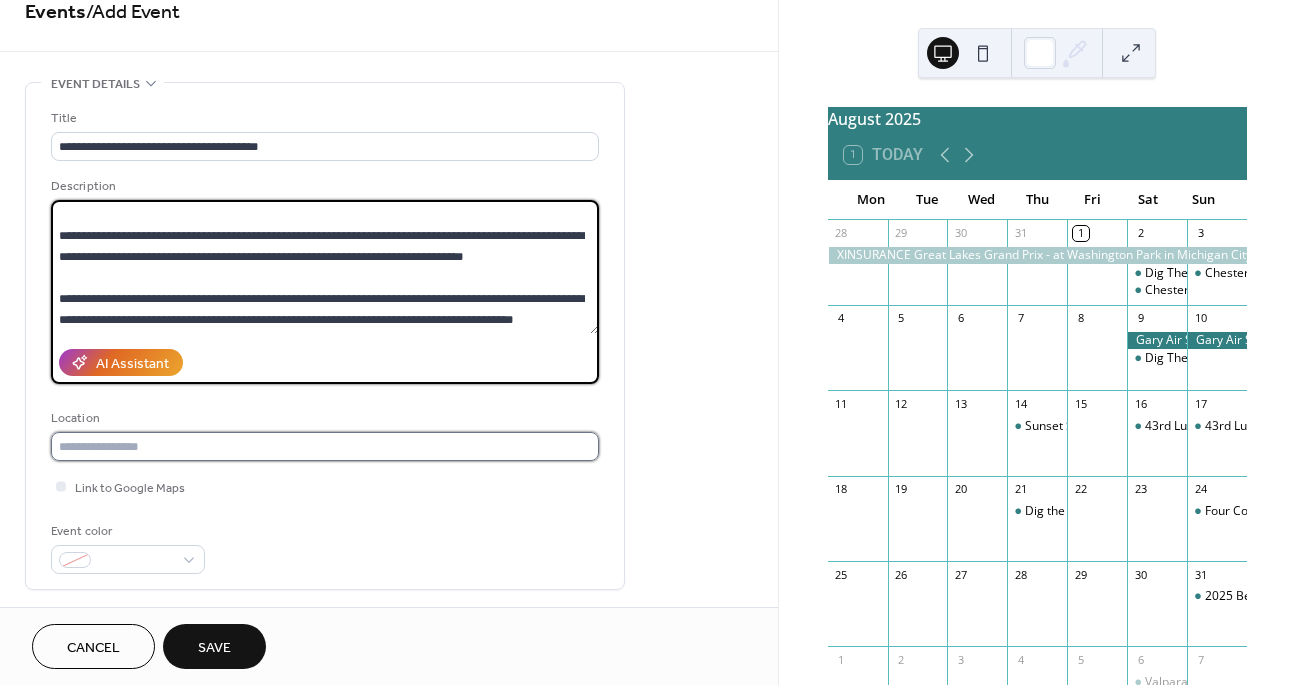 click at bounding box center [325, 446] 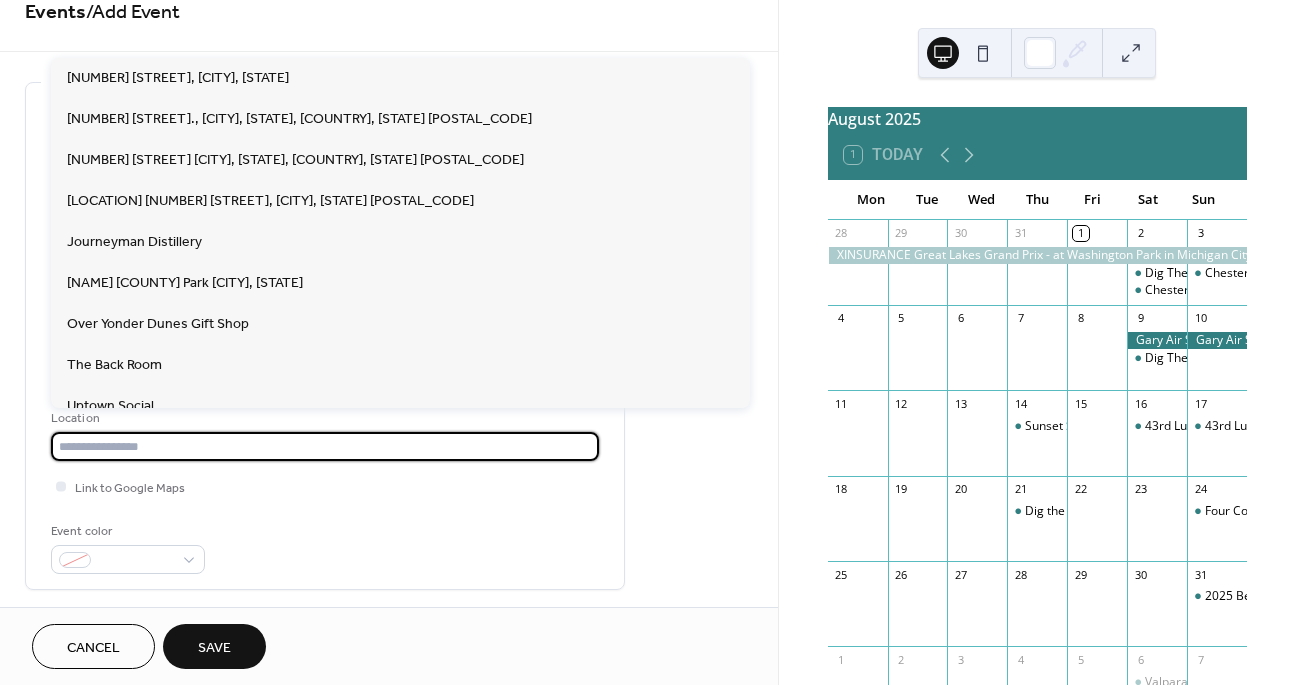 paste on "**********" 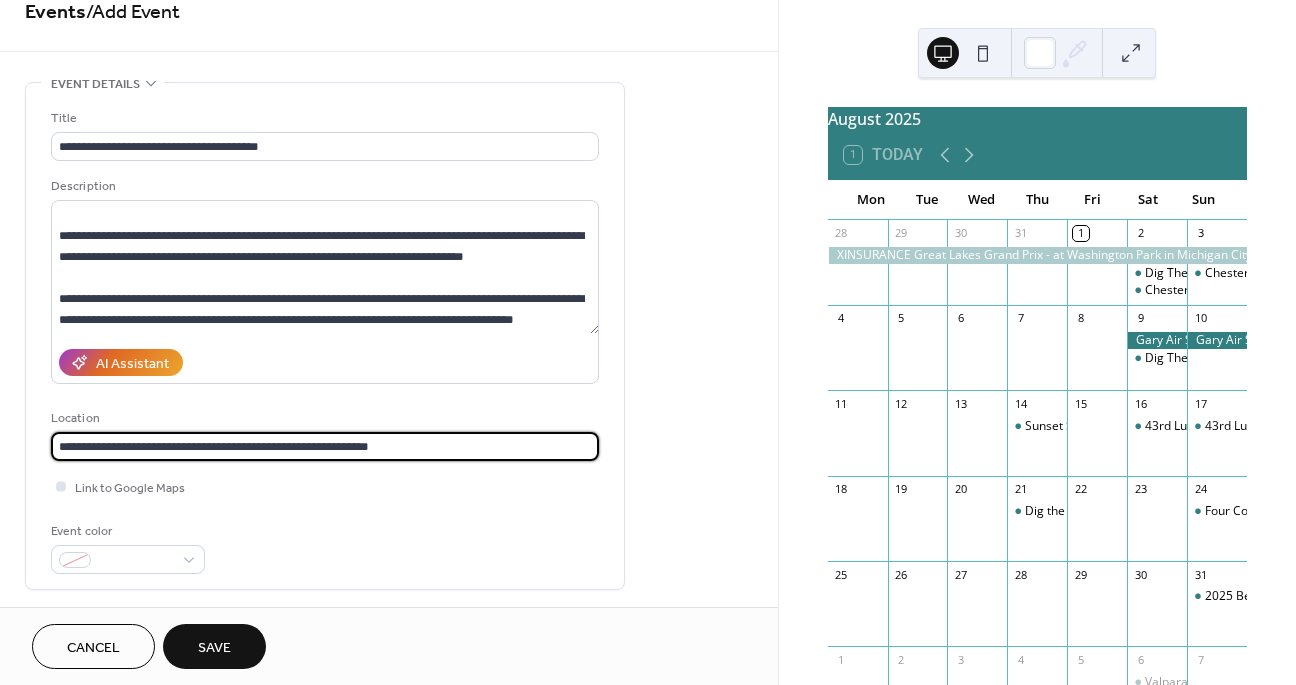 type on "**********" 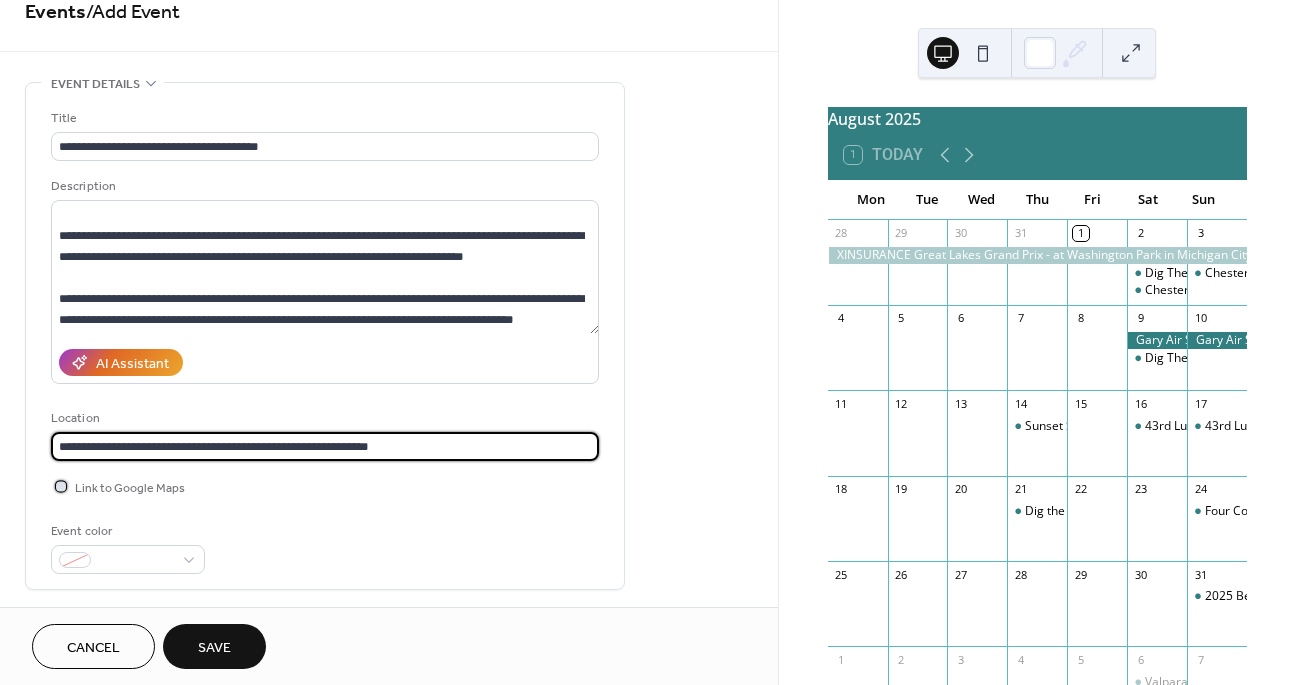 click at bounding box center (61, 486) 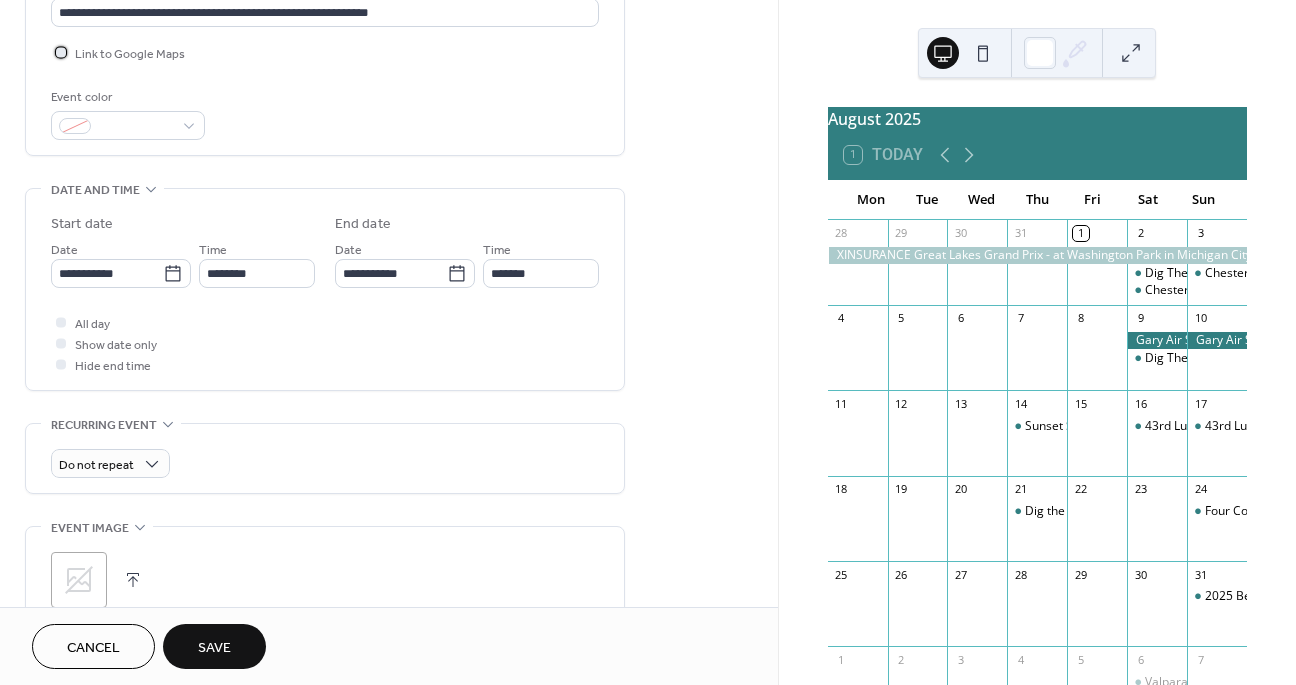 scroll, scrollTop: 469, scrollLeft: 0, axis: vertical 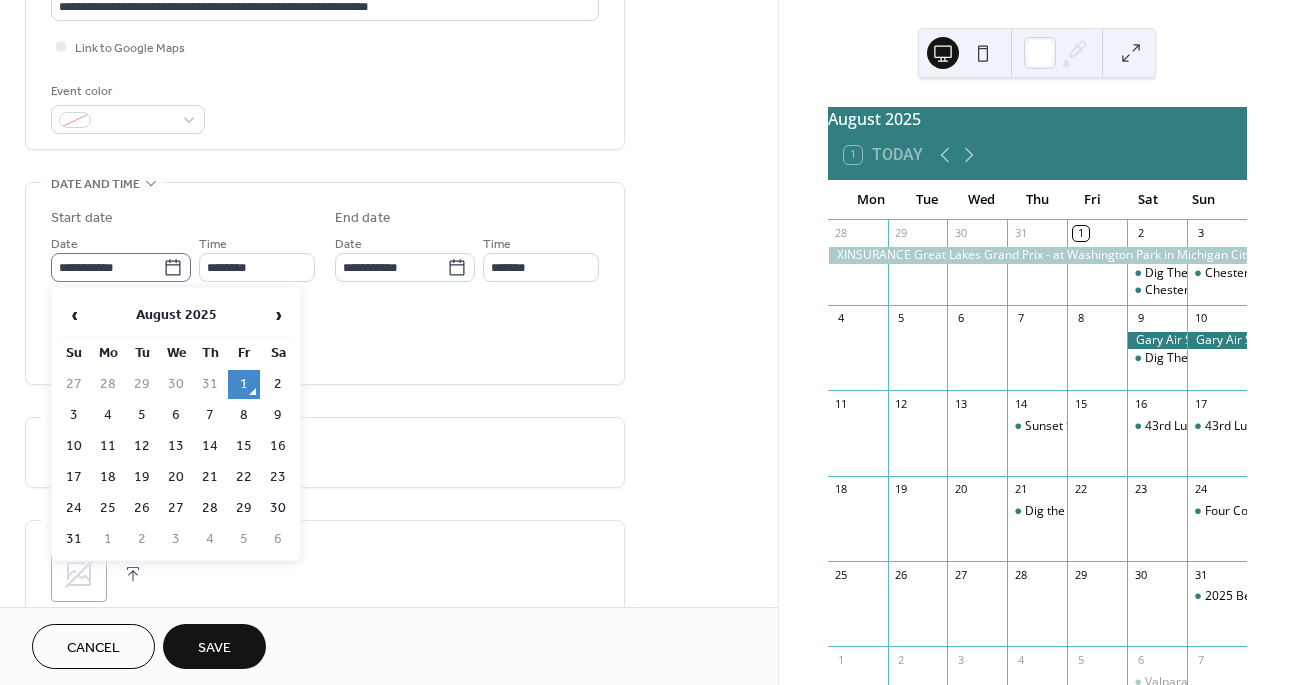 click 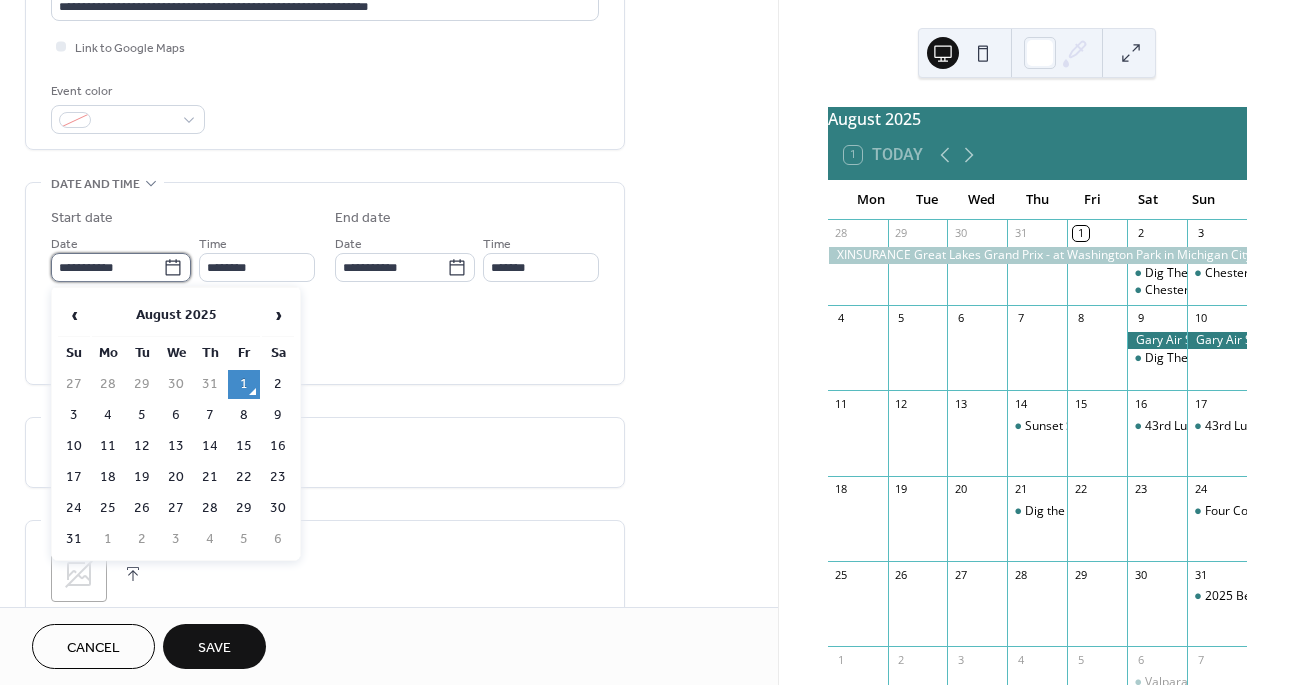 click on "**********" at bounding box center [107, 267] 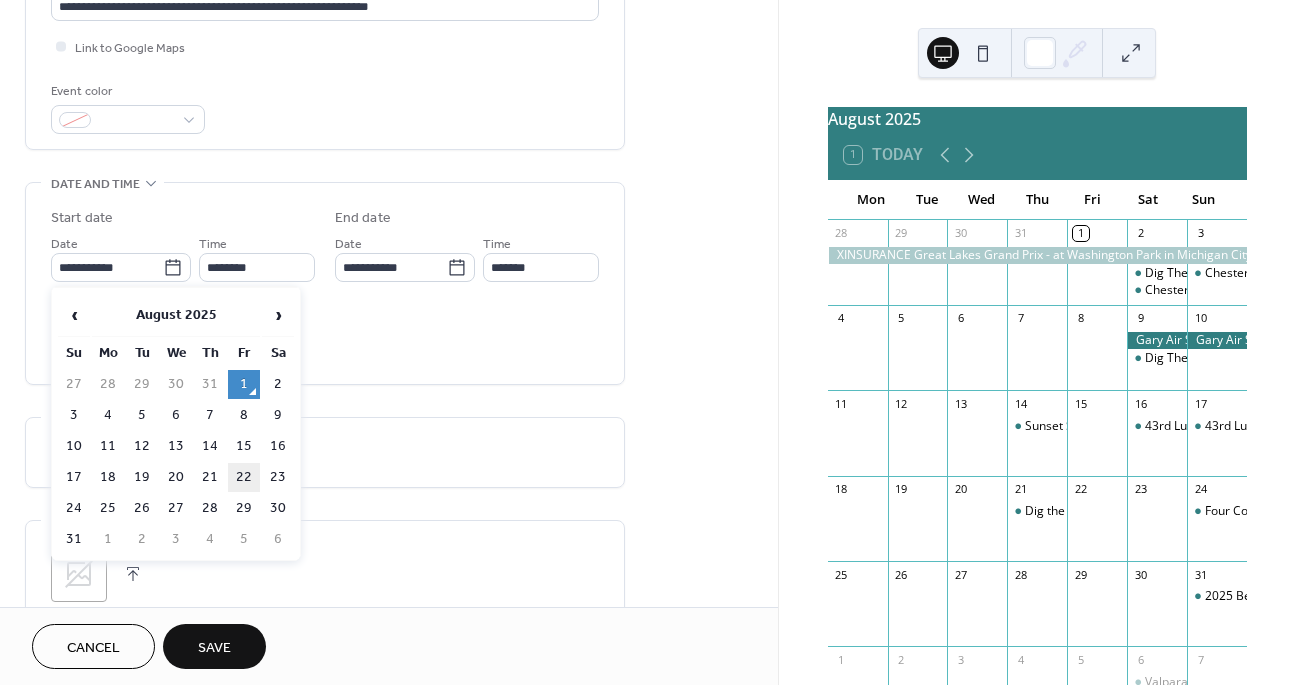 click on "22" at bounding box center [244, 477] 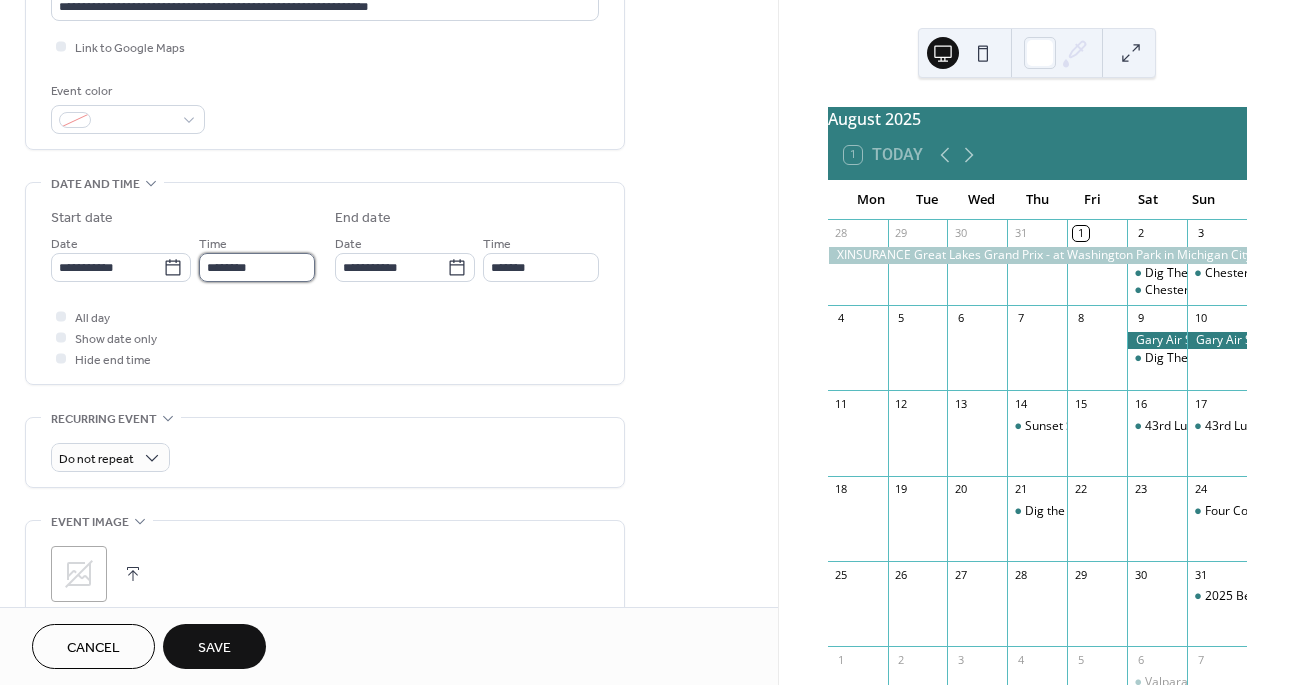 click on "********" at bounding box center (257, 267) 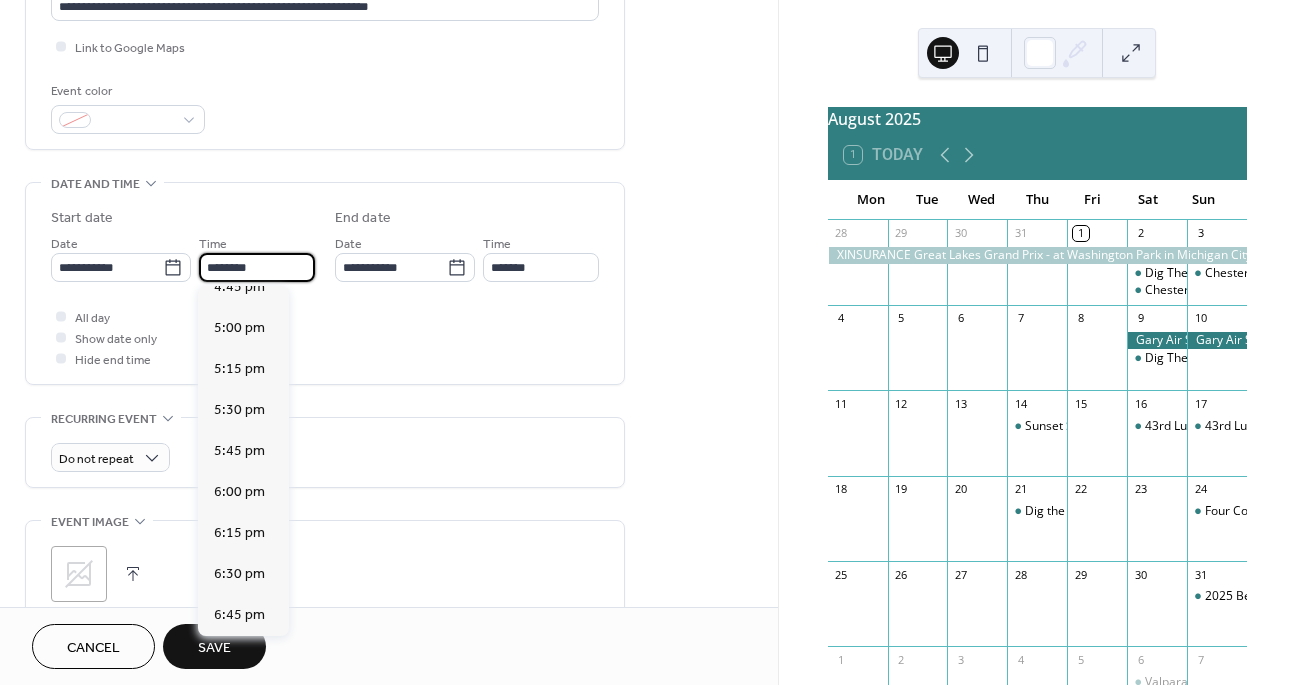 scroll, scrollTop: 2775, scrollLeft: 0, axis: vertical 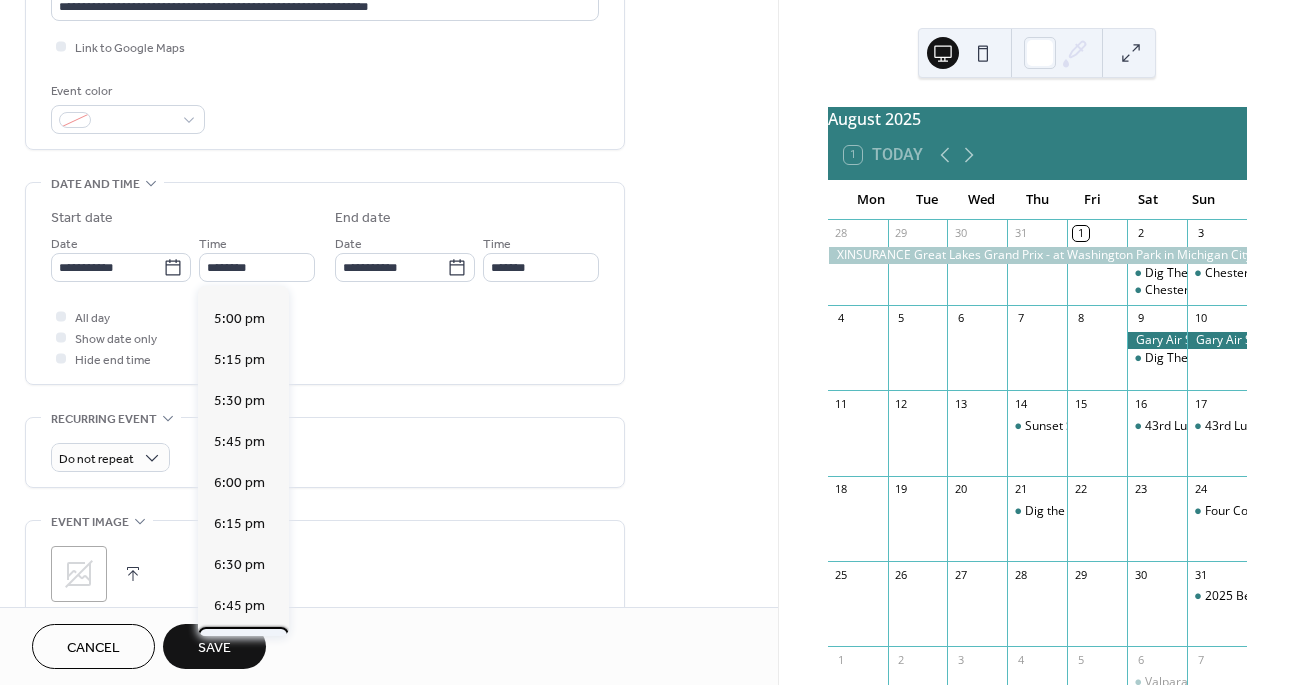 click on "7:00 pm" at bounding box center (239, 647) 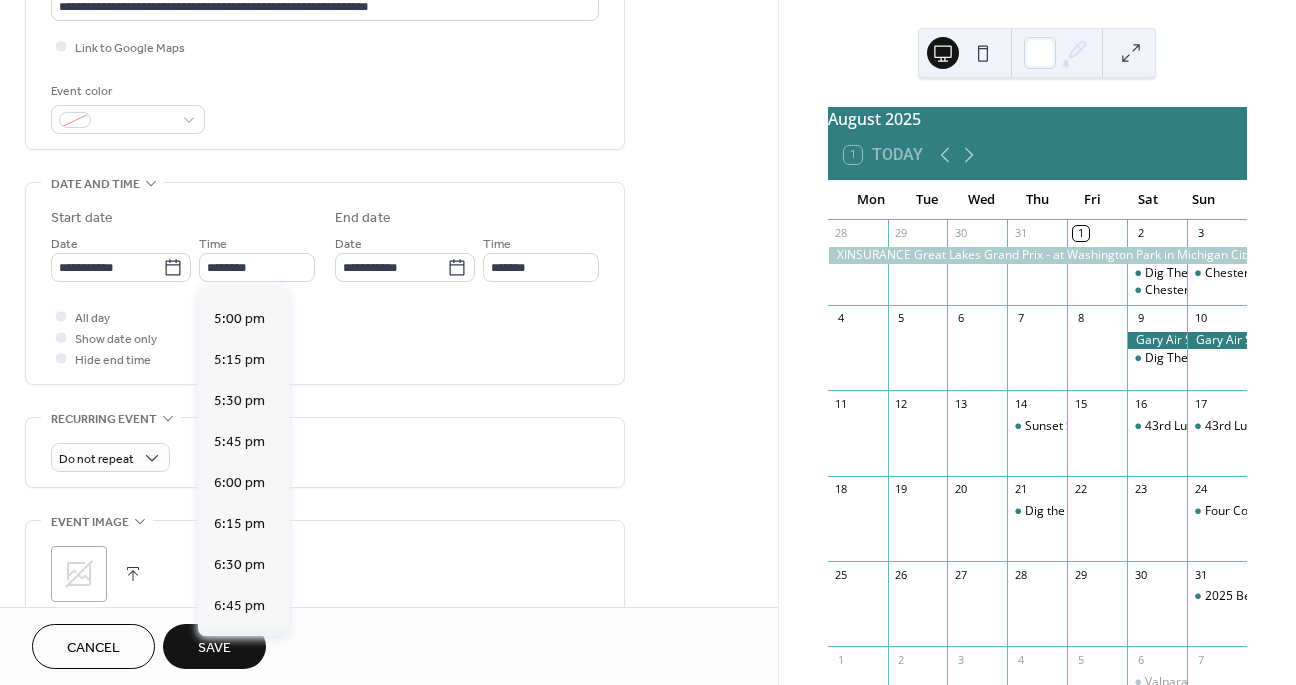 type on "*******" 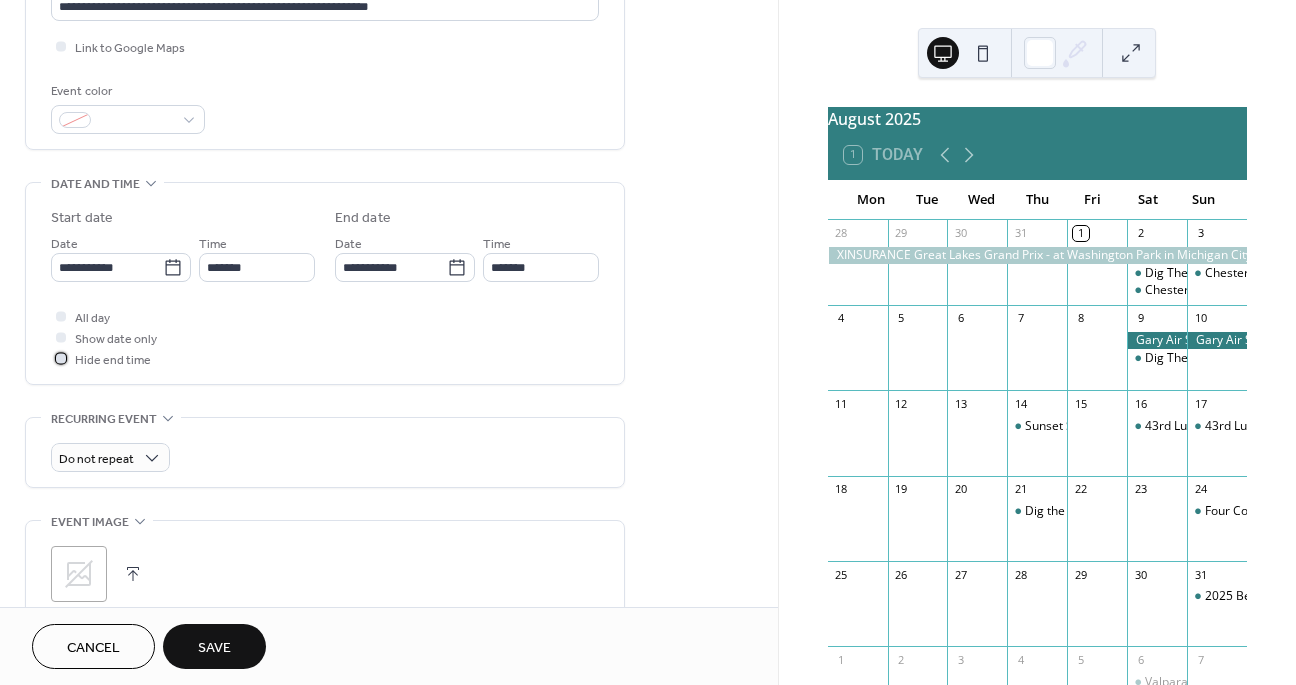 click at bounding box center (61, 358) 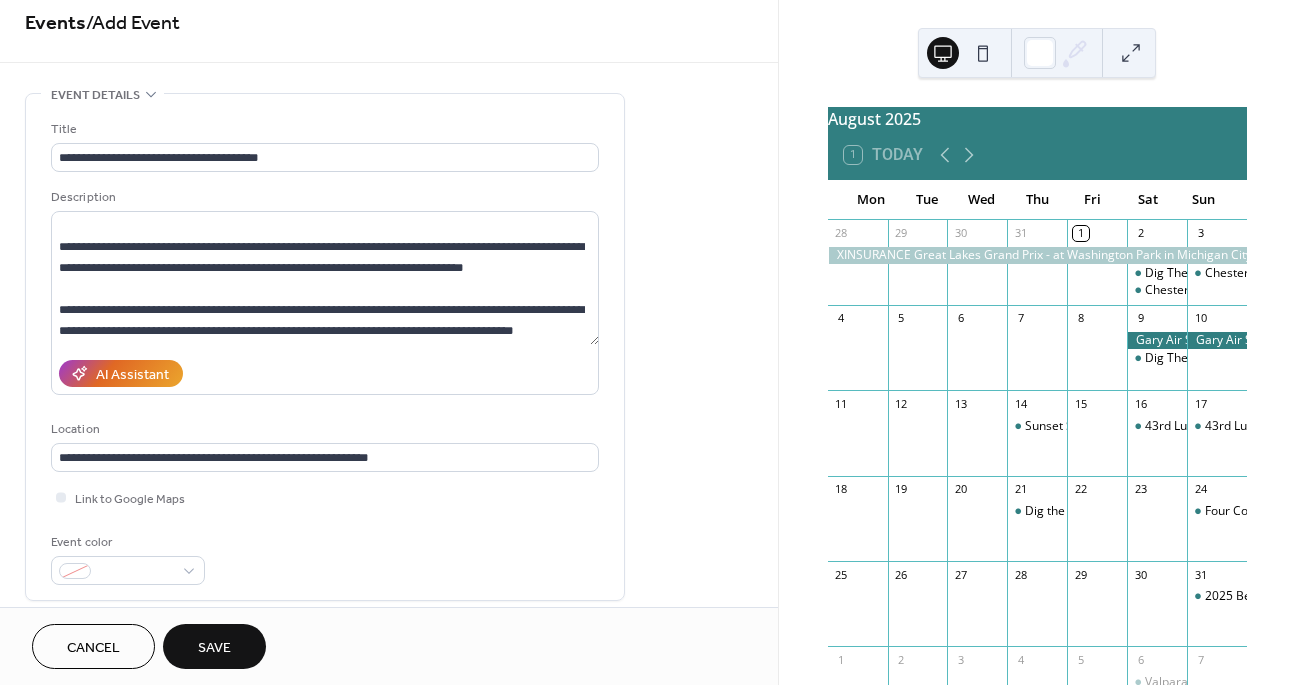 scroll, scrollTop: 0, scrollLeft: 0, axis: both 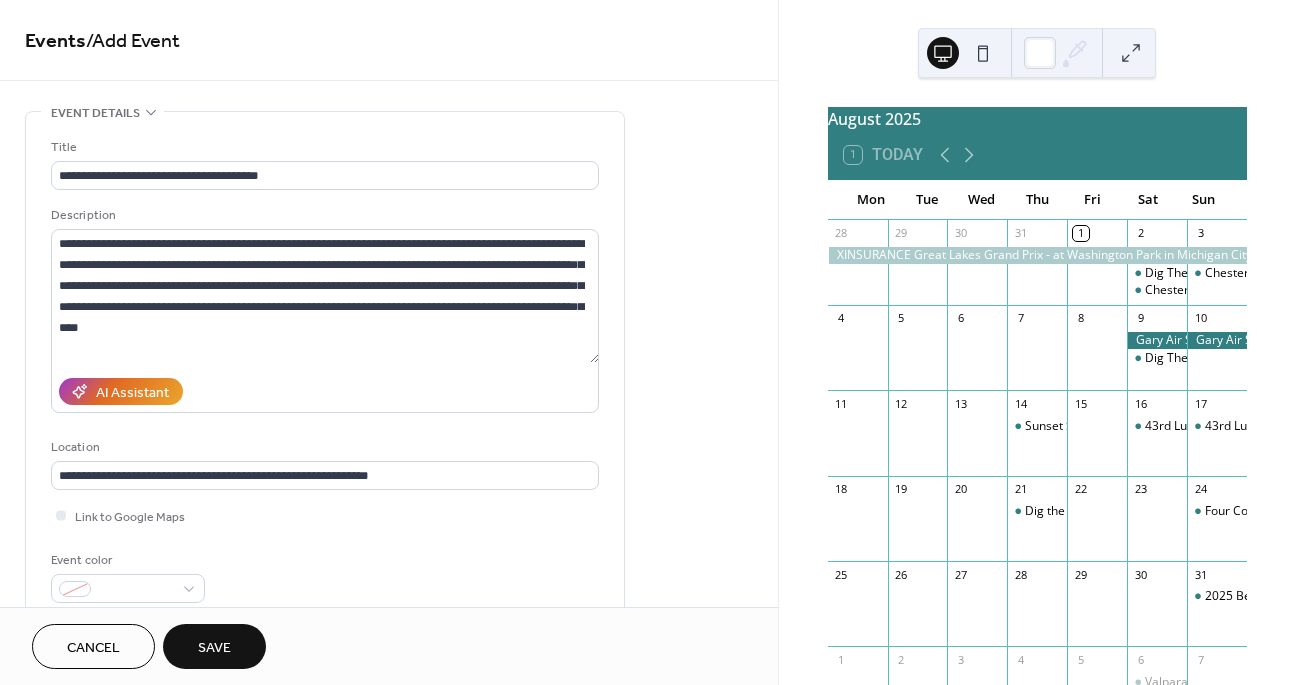 click on "Save" at bounding box center [214, 648] 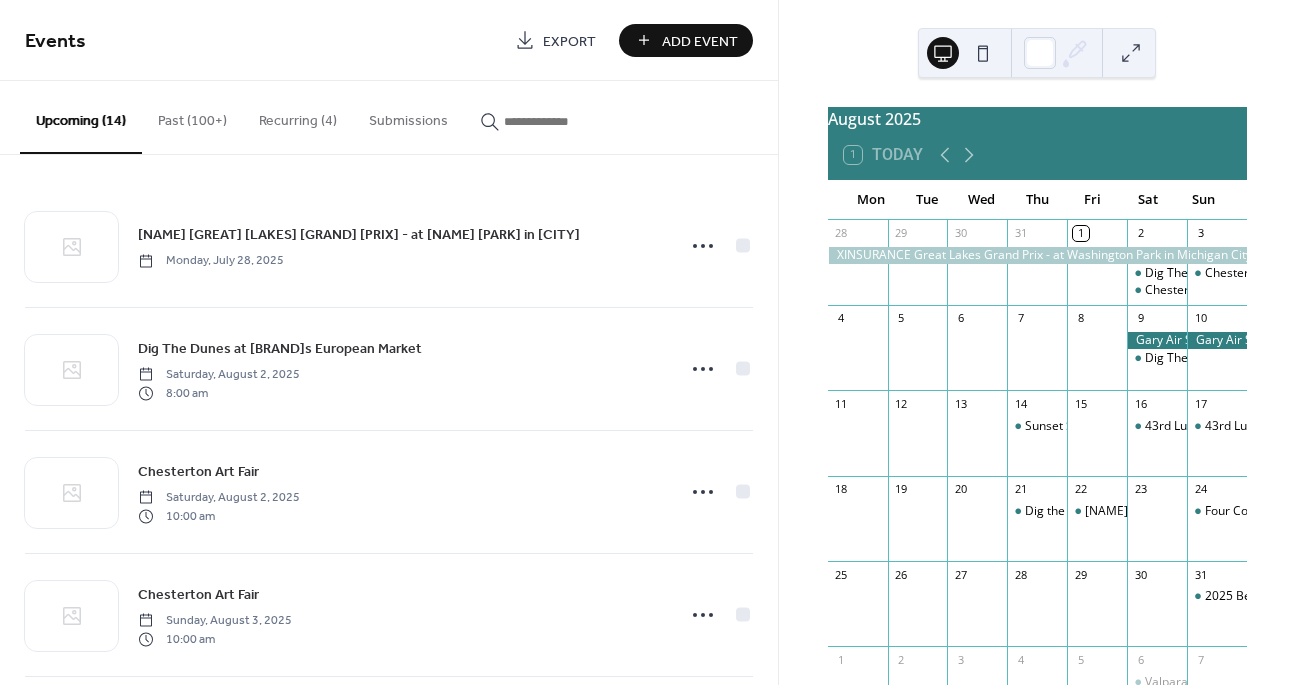 click on "Add Event" at bounding box center [700, 41] 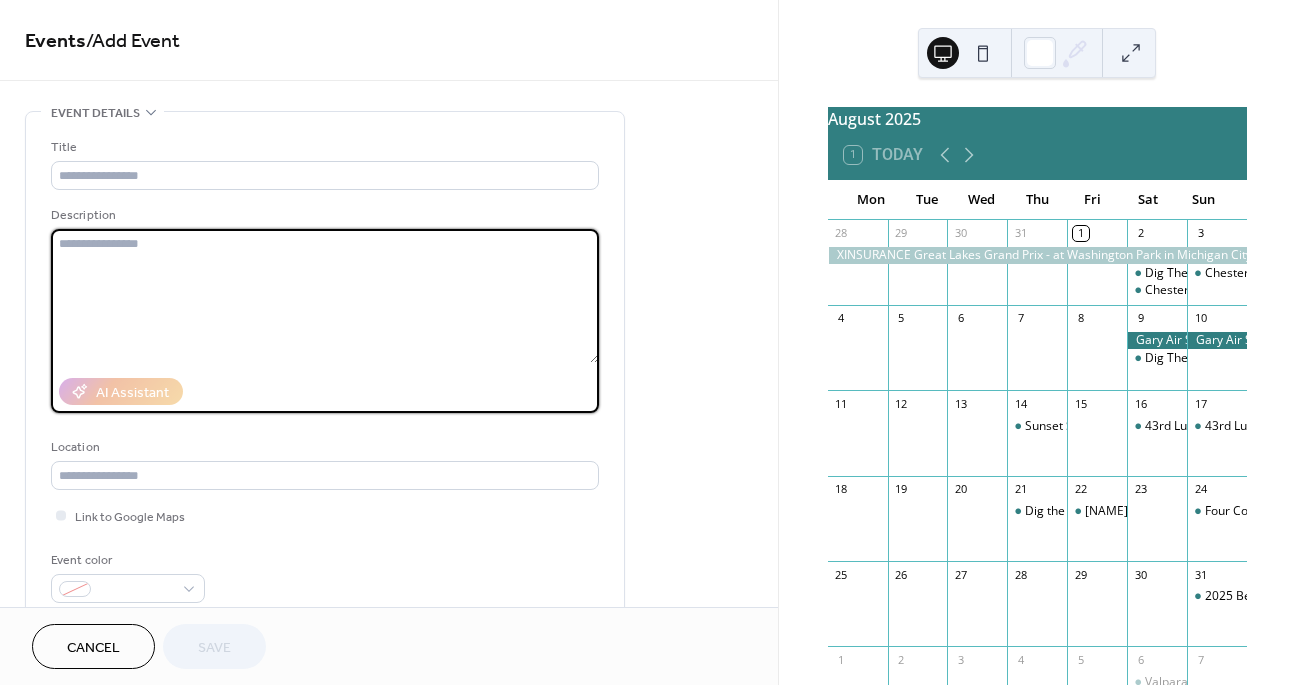 click at bounding box center [325, 296] 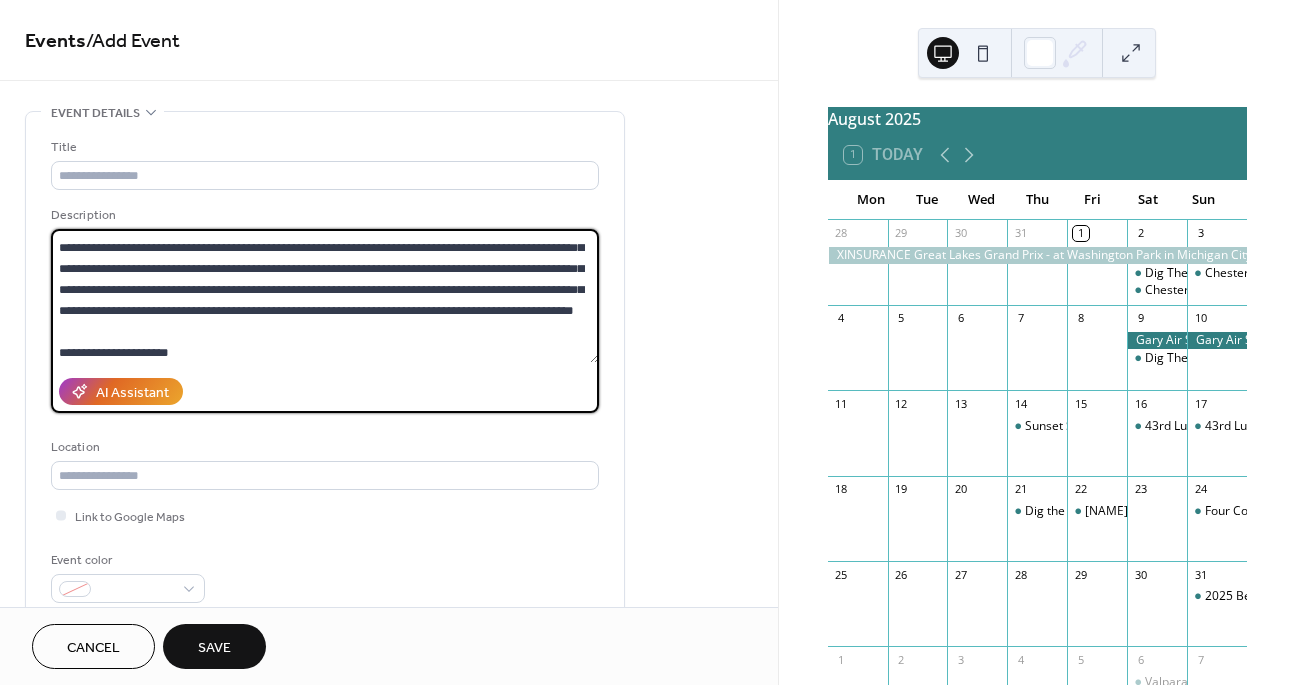 scroll, scrollTop: 0, scrollLeft: 0, axis: both 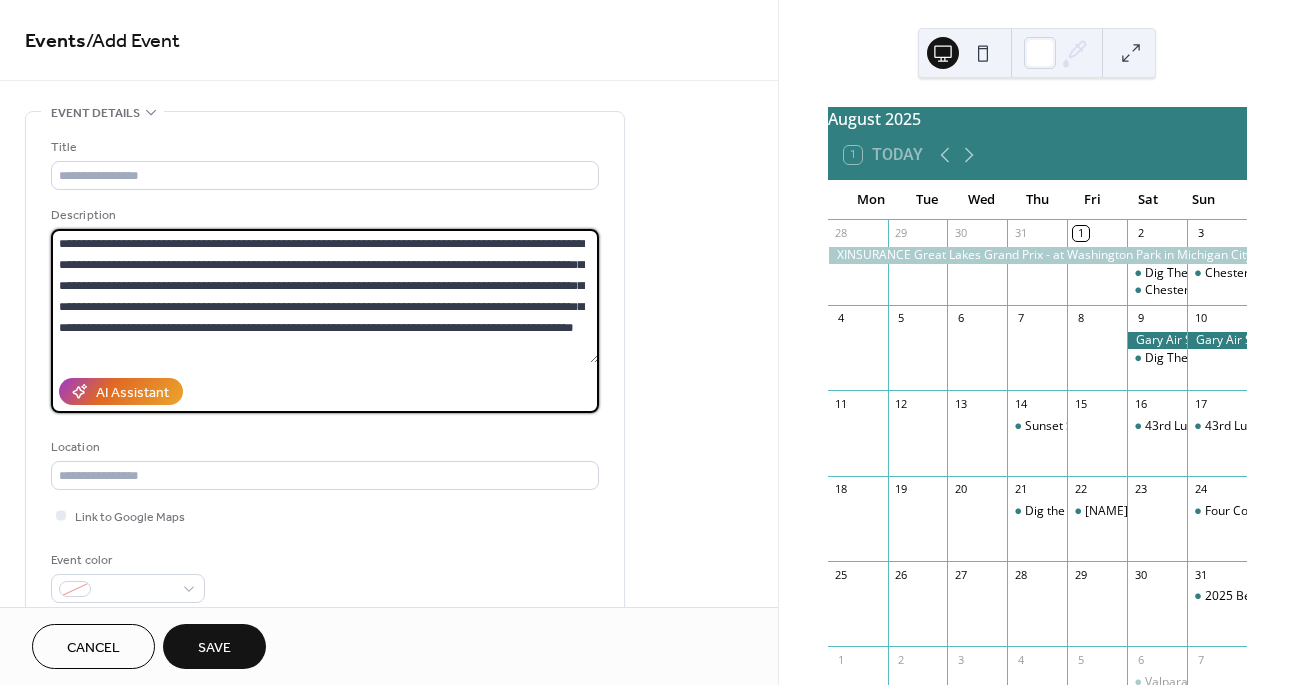 click on "**********" at bounding box center [325, 296] 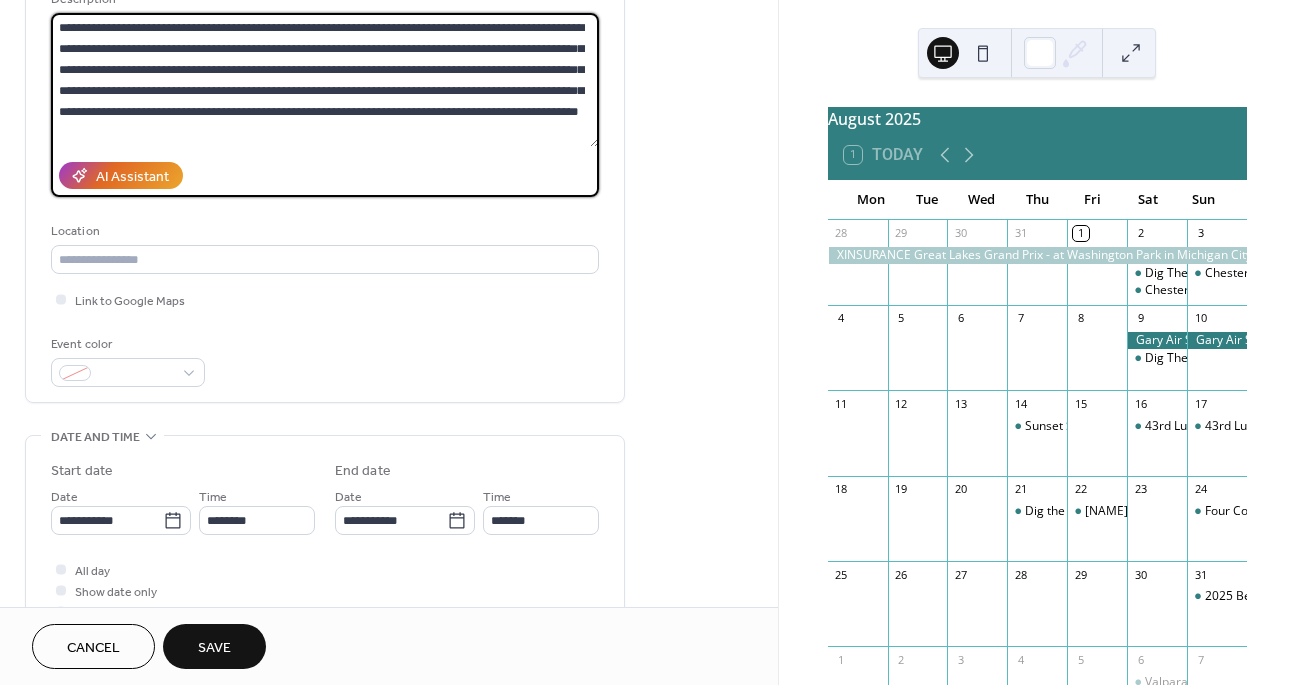 scroll, scrollTop: 234, scrollLeft: 0, axis: vertical 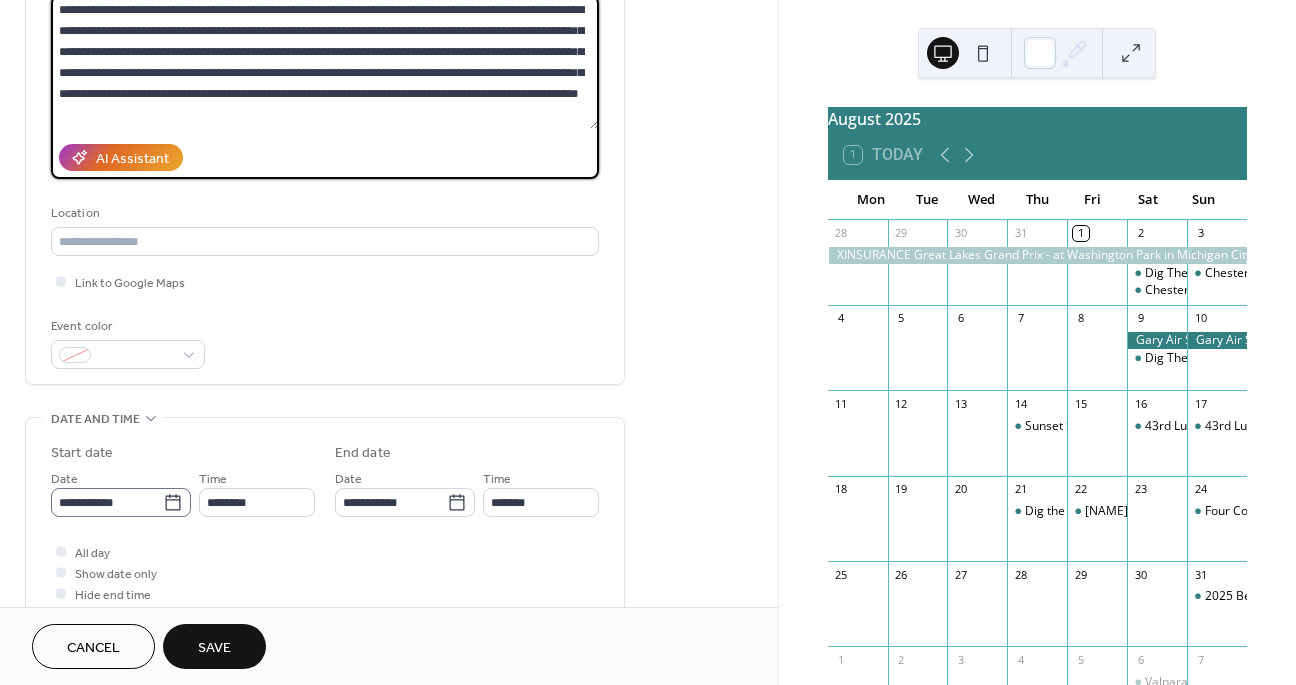 type on "**********" 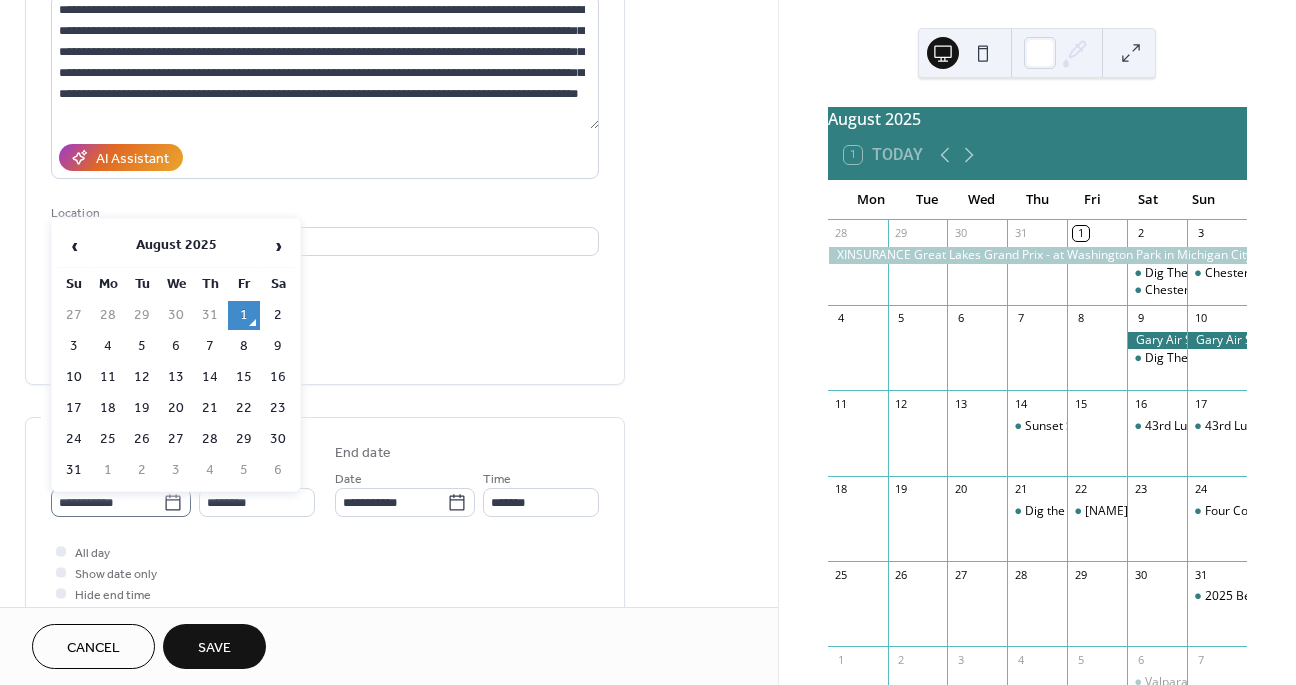 click 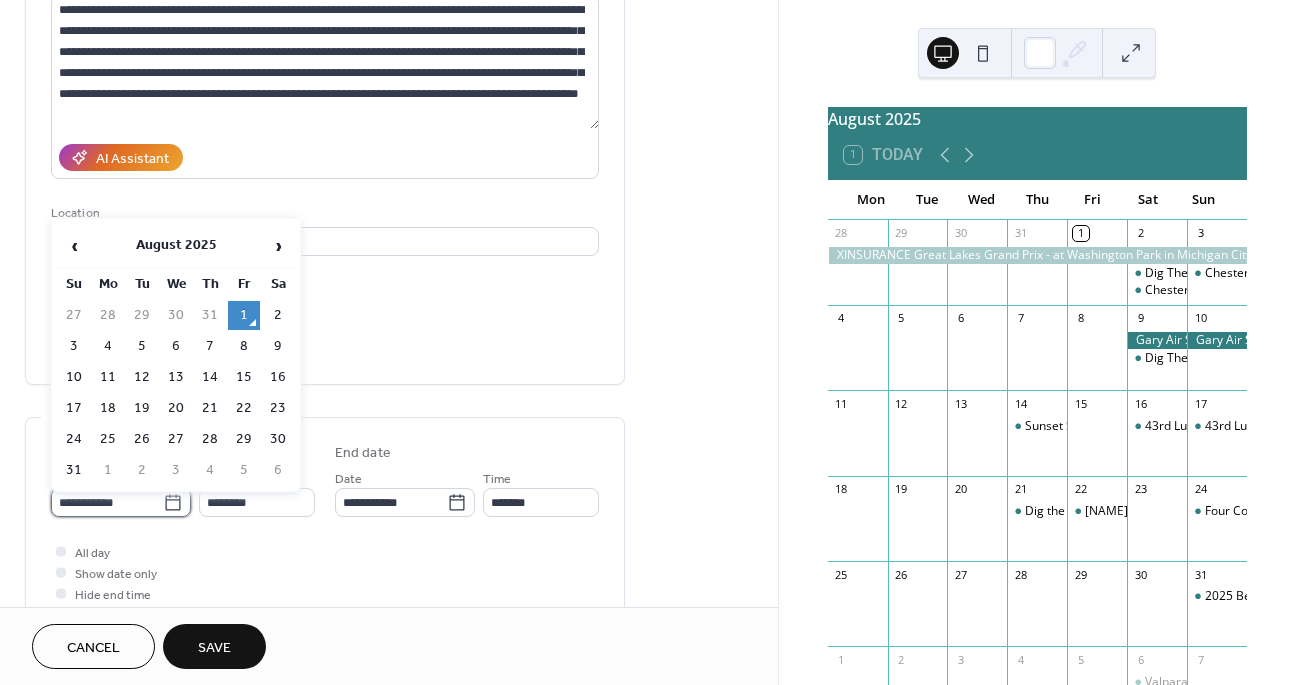 click on "**********" at bounding box center [107, 502] 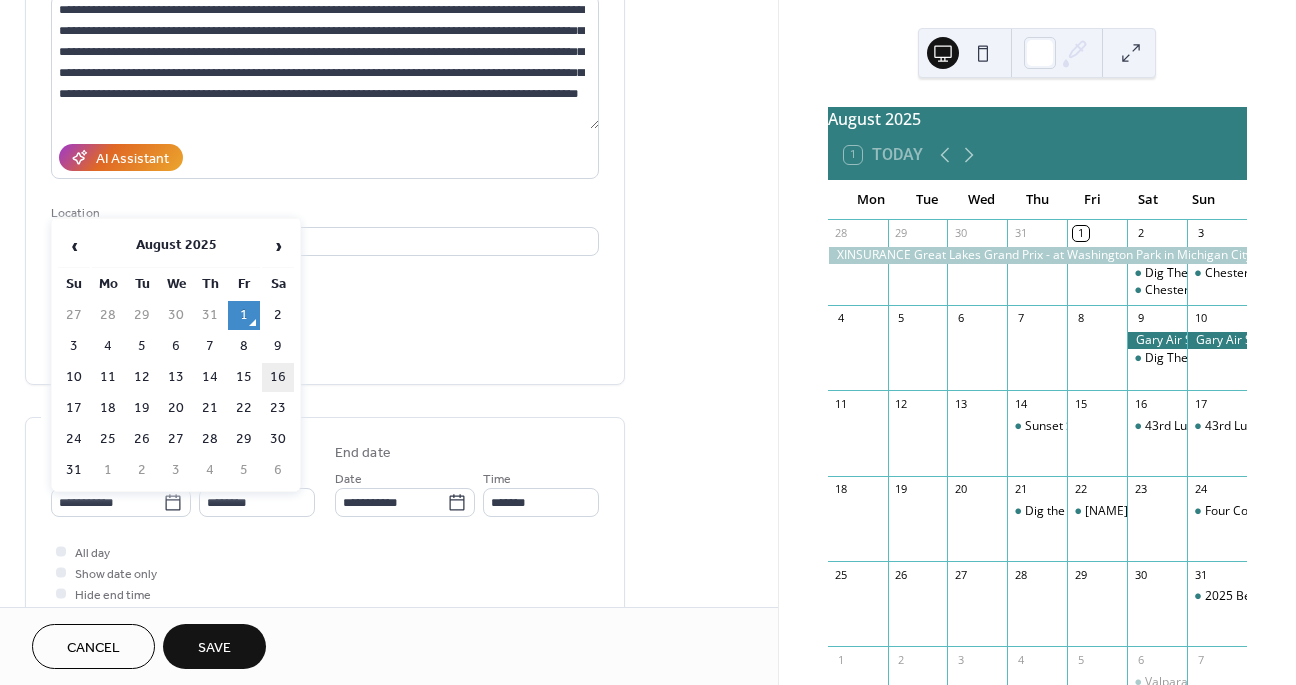 click on "16" at bounding box center (278, 377) 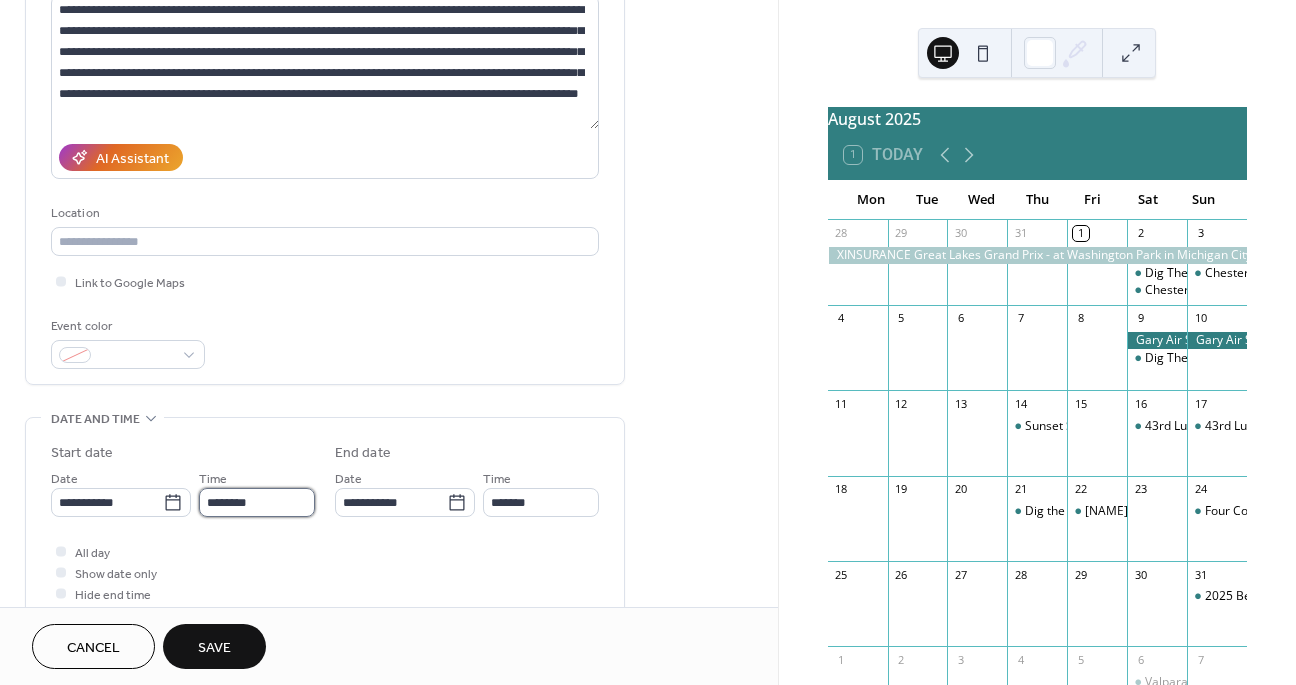 click on "********" at bounding box center (257, 502) 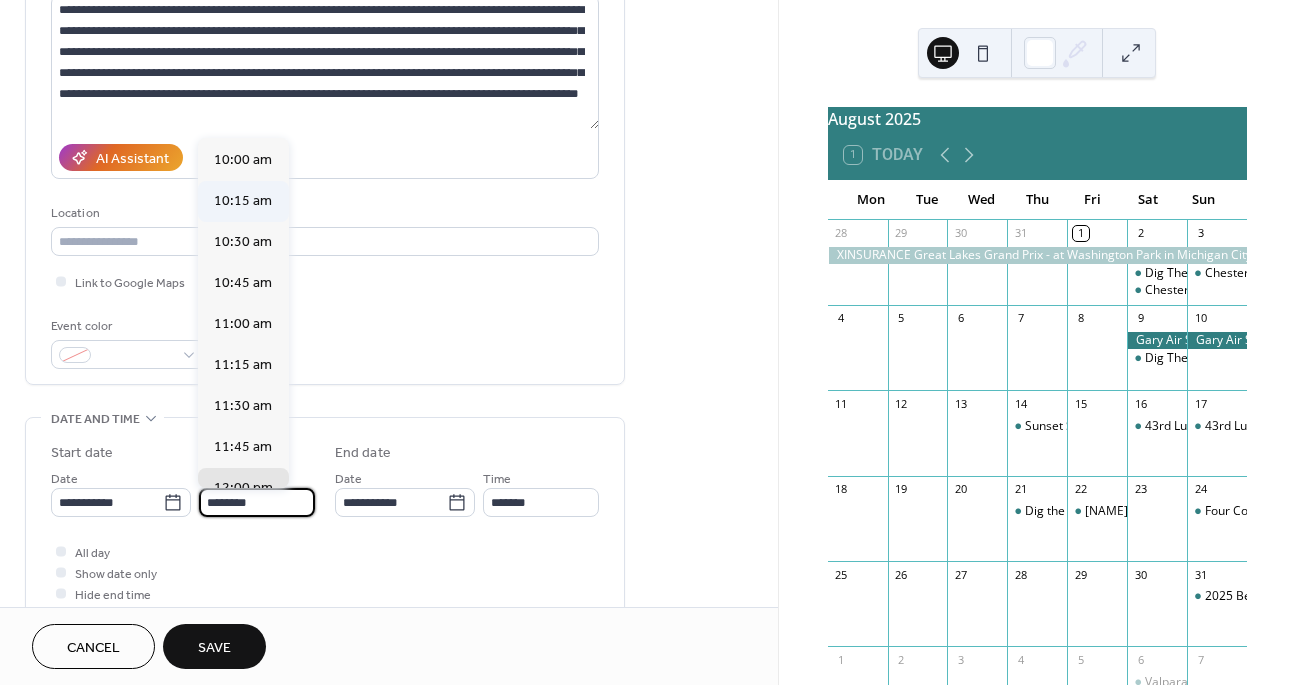 scroll, scrollTop: 1607, scrollLeft: 0, axis: vertical 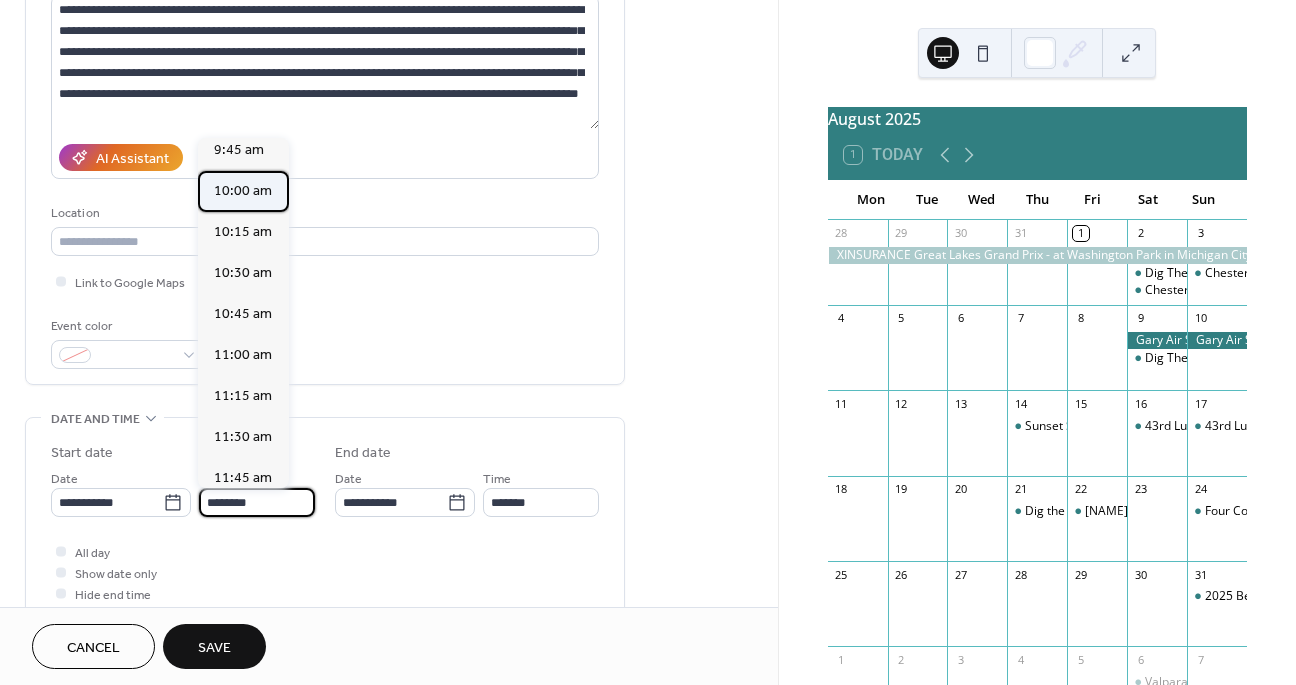 click on "10:00 am" at bounding box center (243, 191) 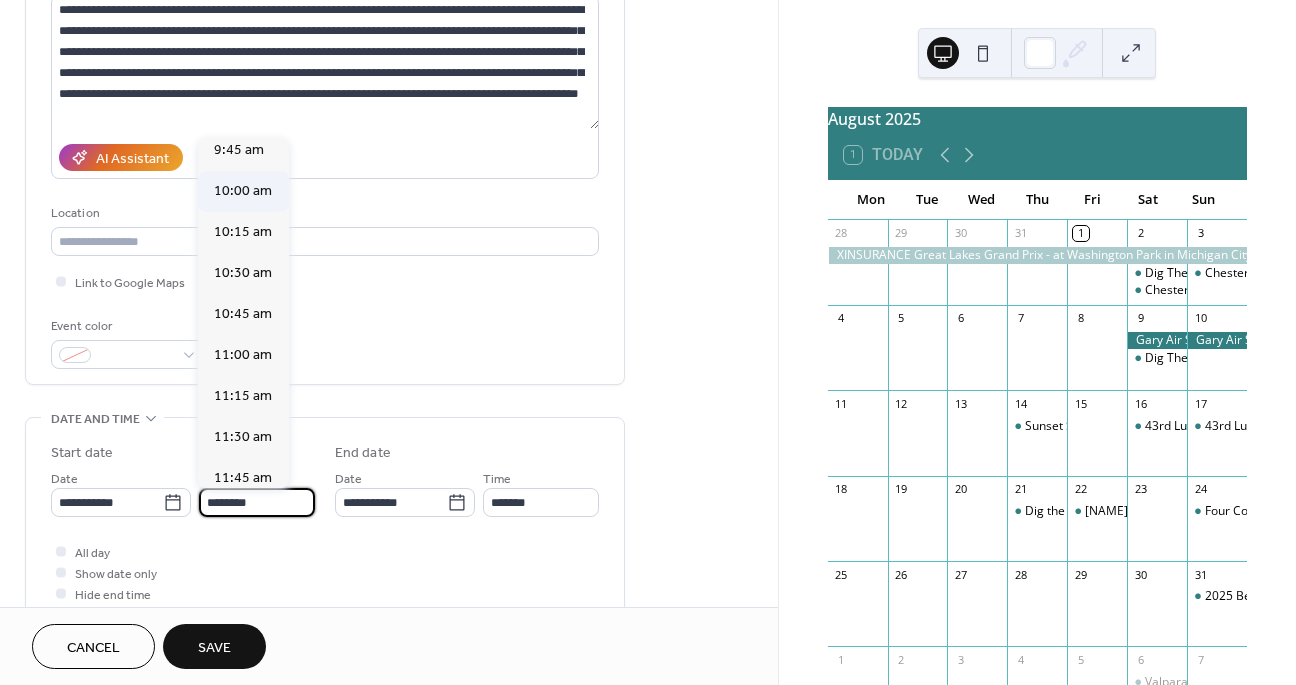 type on "********" 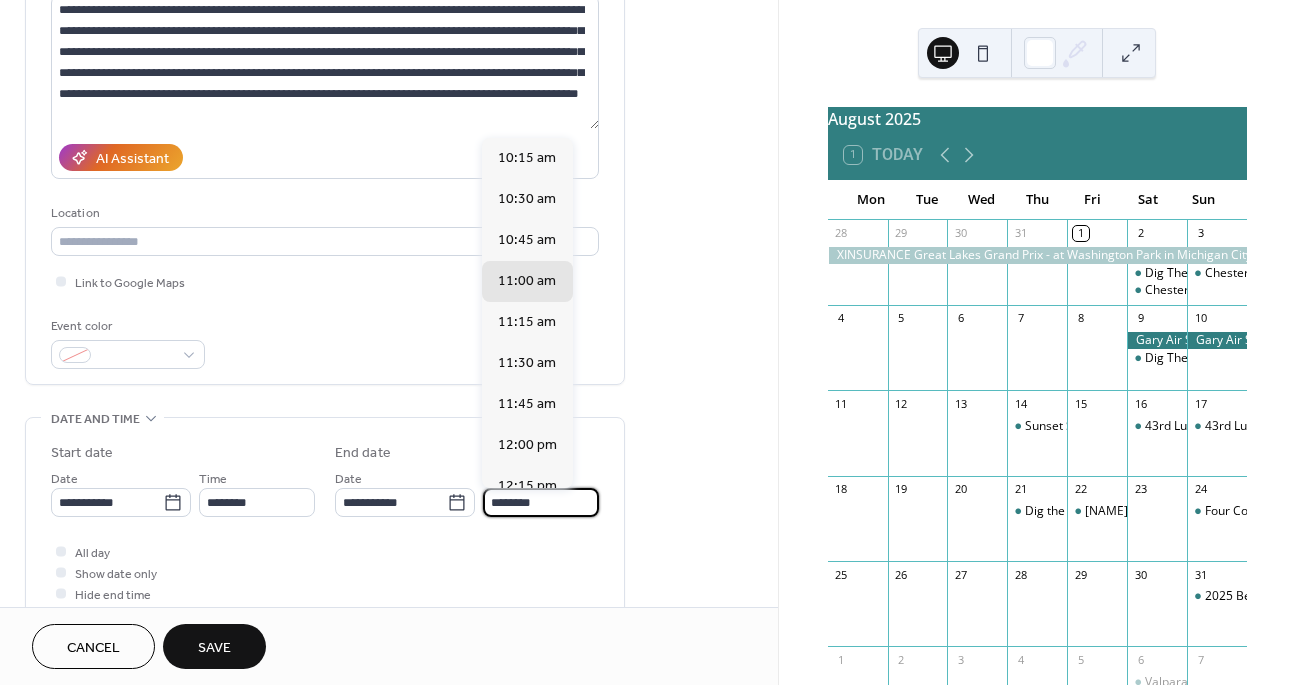 click on "********" at bounding box center (541, 502) 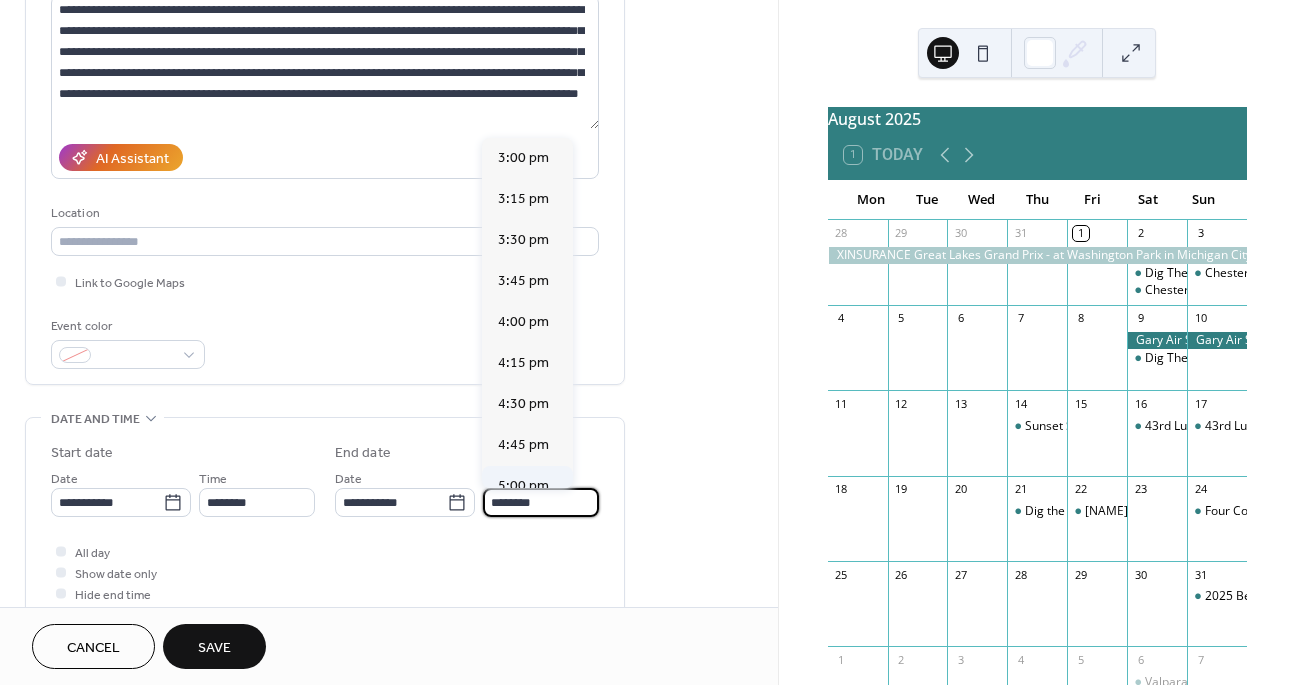 scroll, scrollTop: 798, scrollLeft: 0, axis: vertical 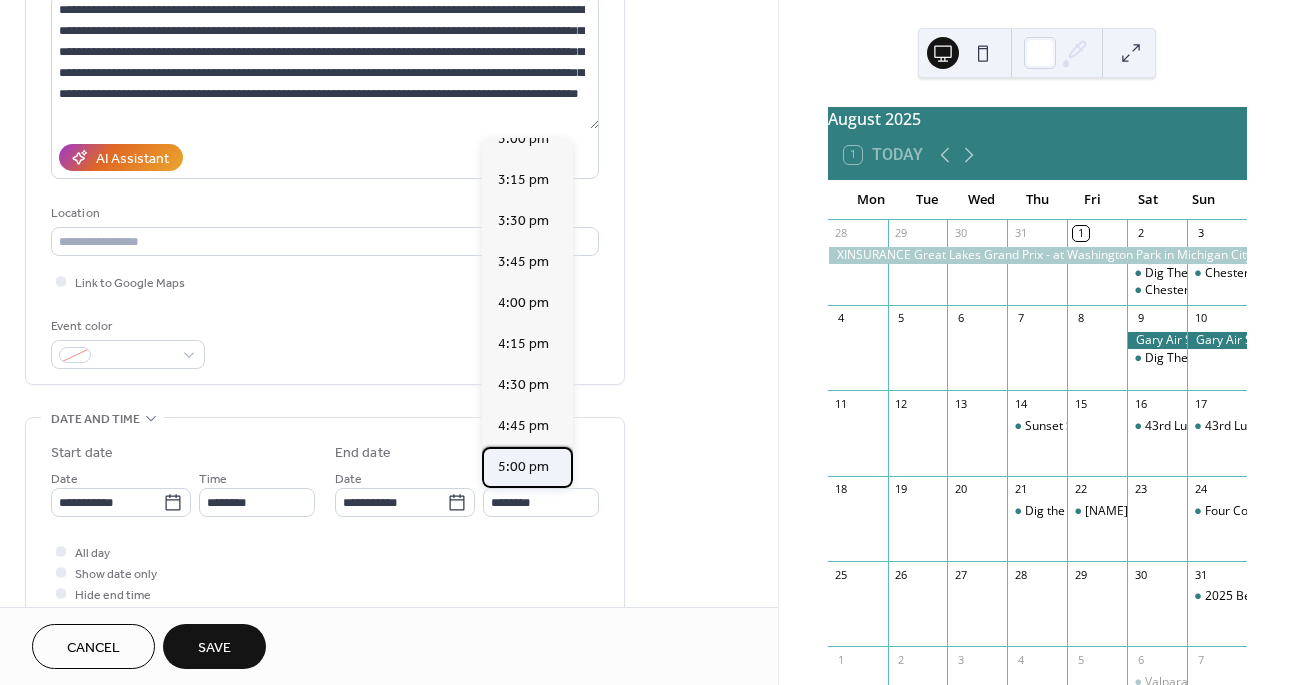 click on "5:00 pm" at bounding box center [523, 467] 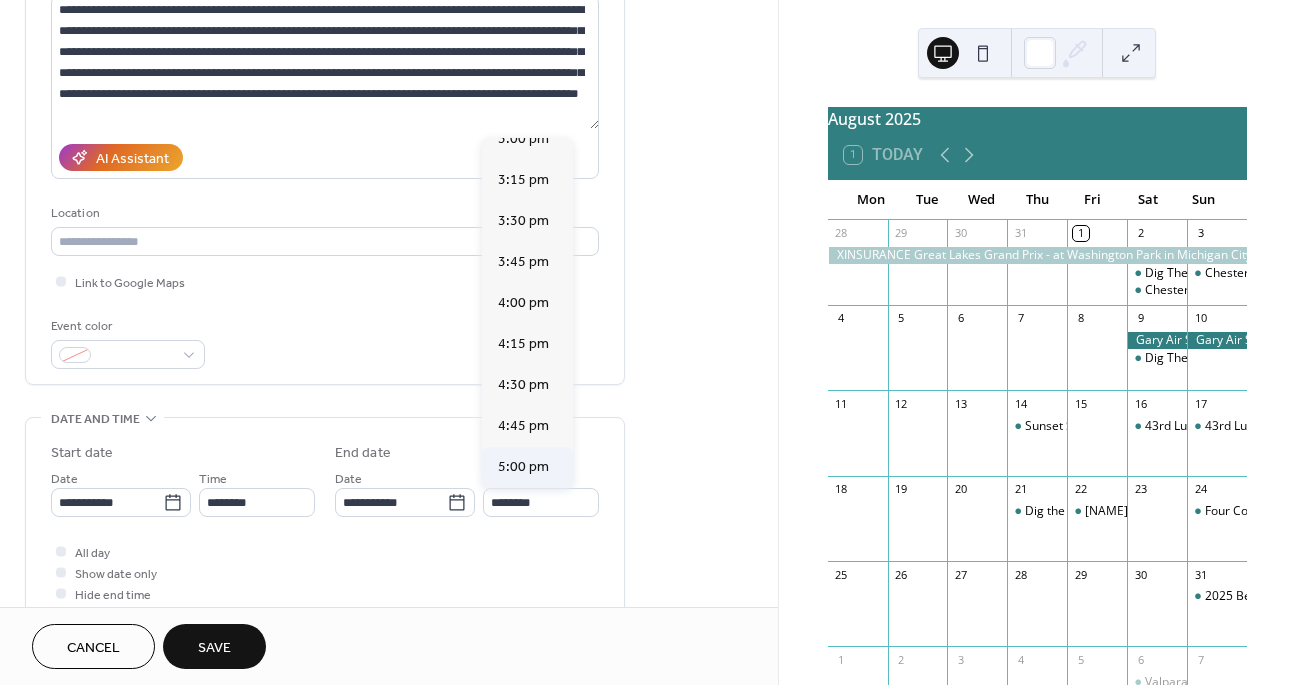 type on "*******" 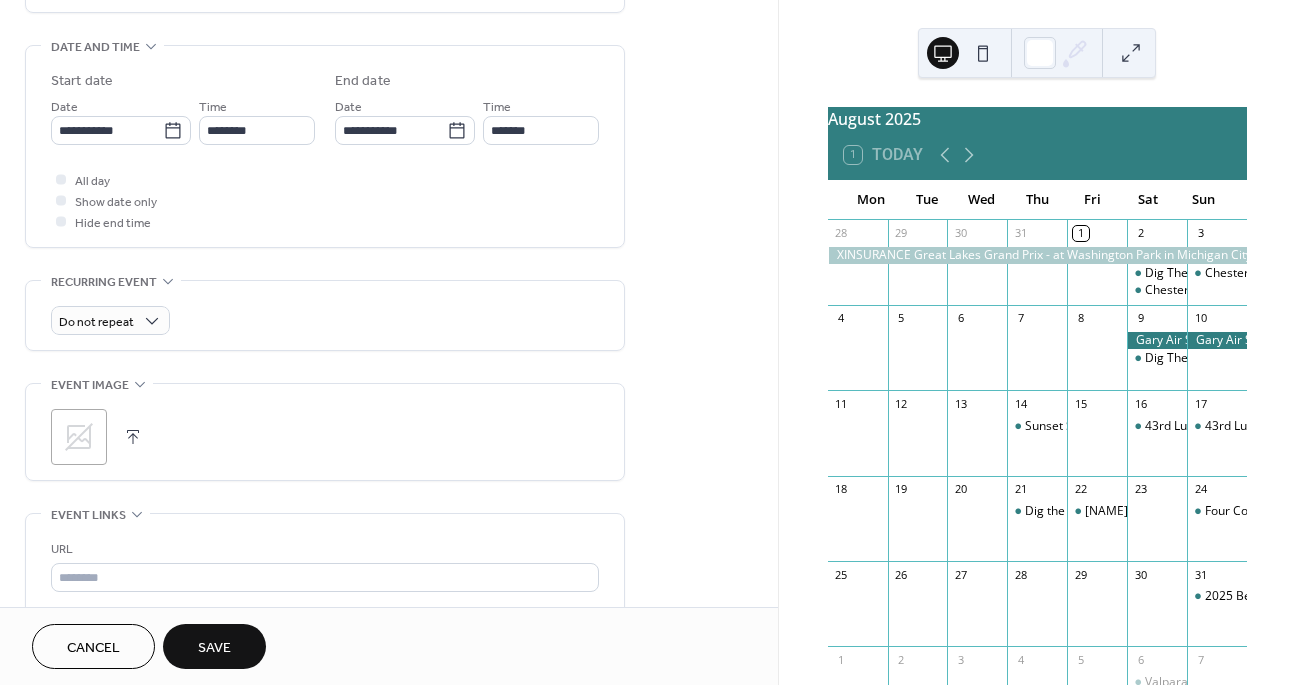 scroll, scrollTop: 655, scrollLeft: 0, axis: vertical 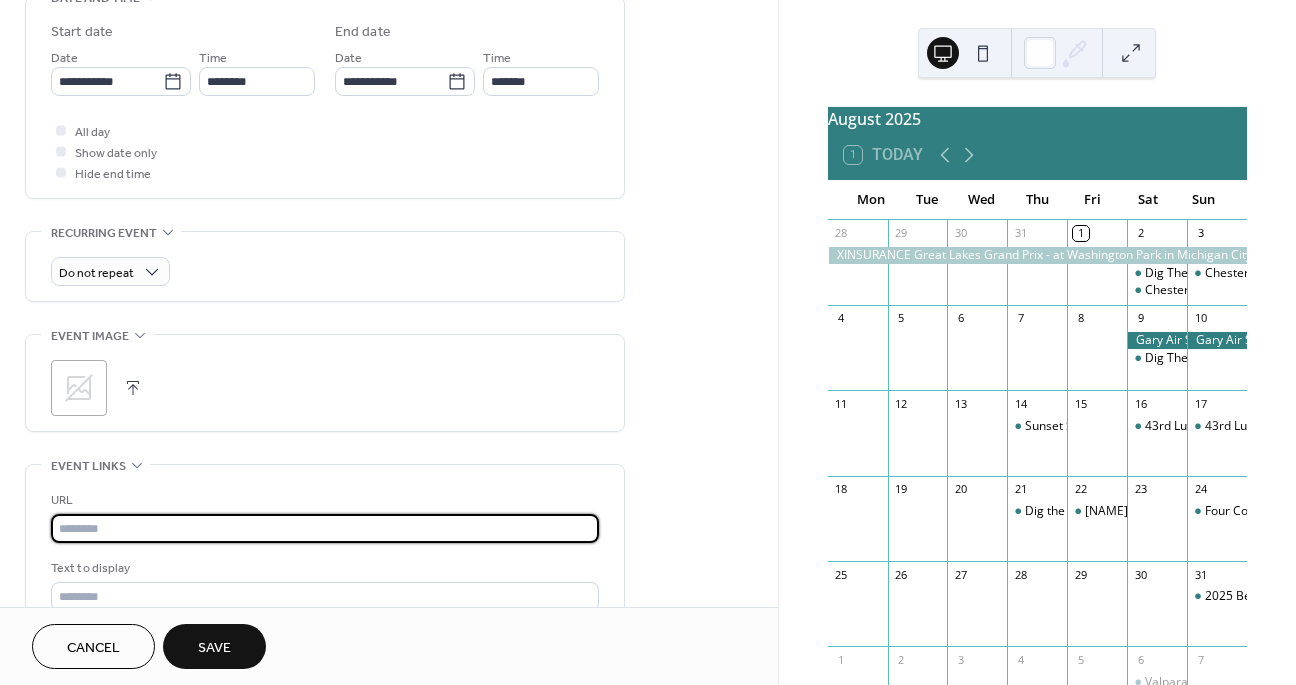 click at bounding box center [325, 528] 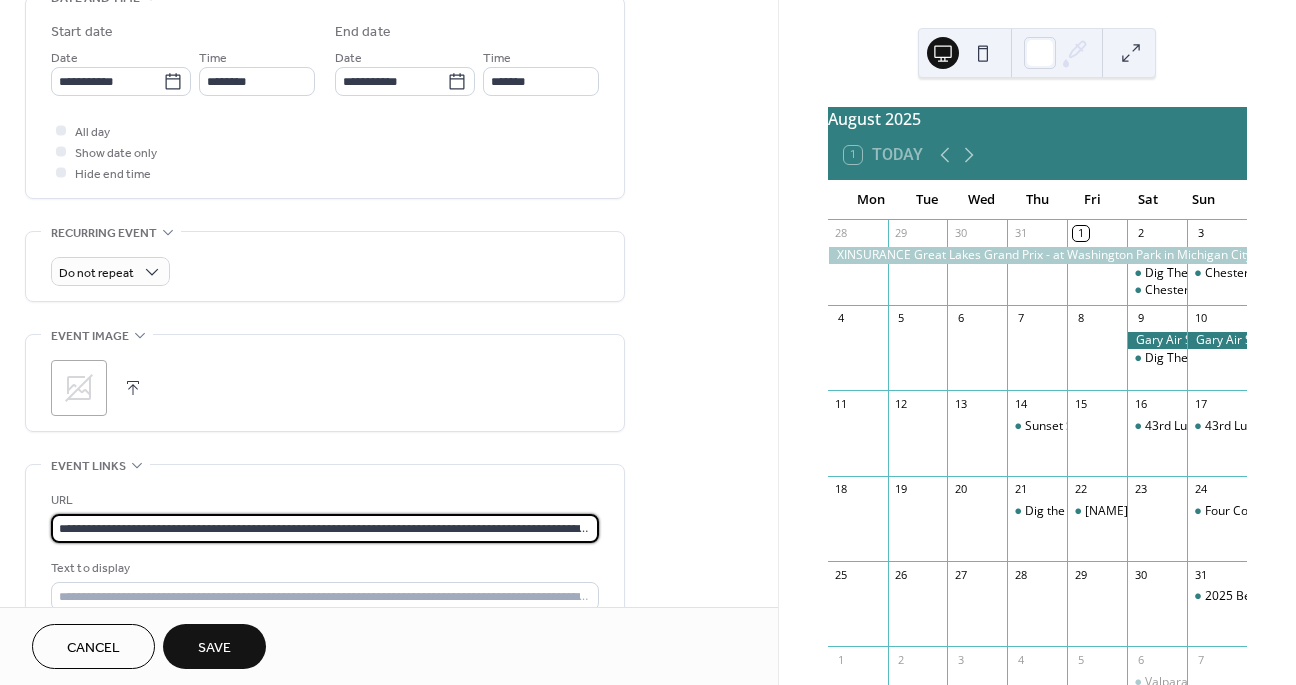 scroll, scrollTop: 0, scrollLeft: 361, axis: horizontal 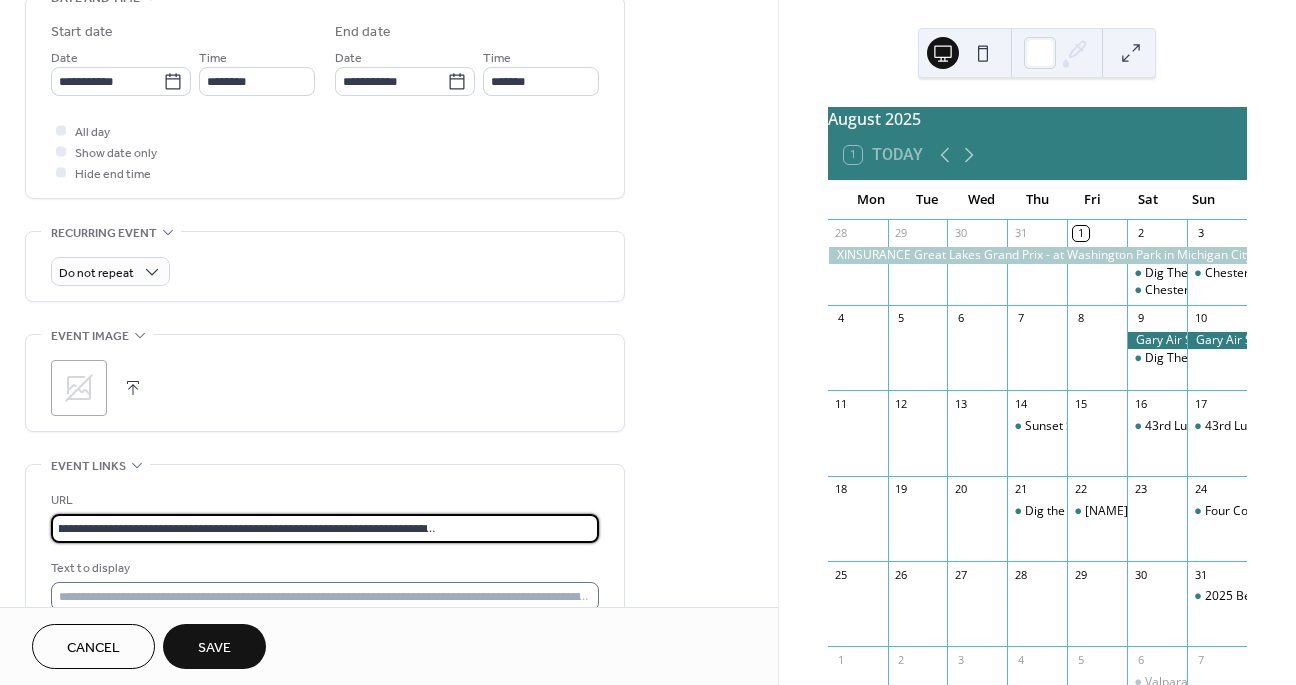 type on "**********" 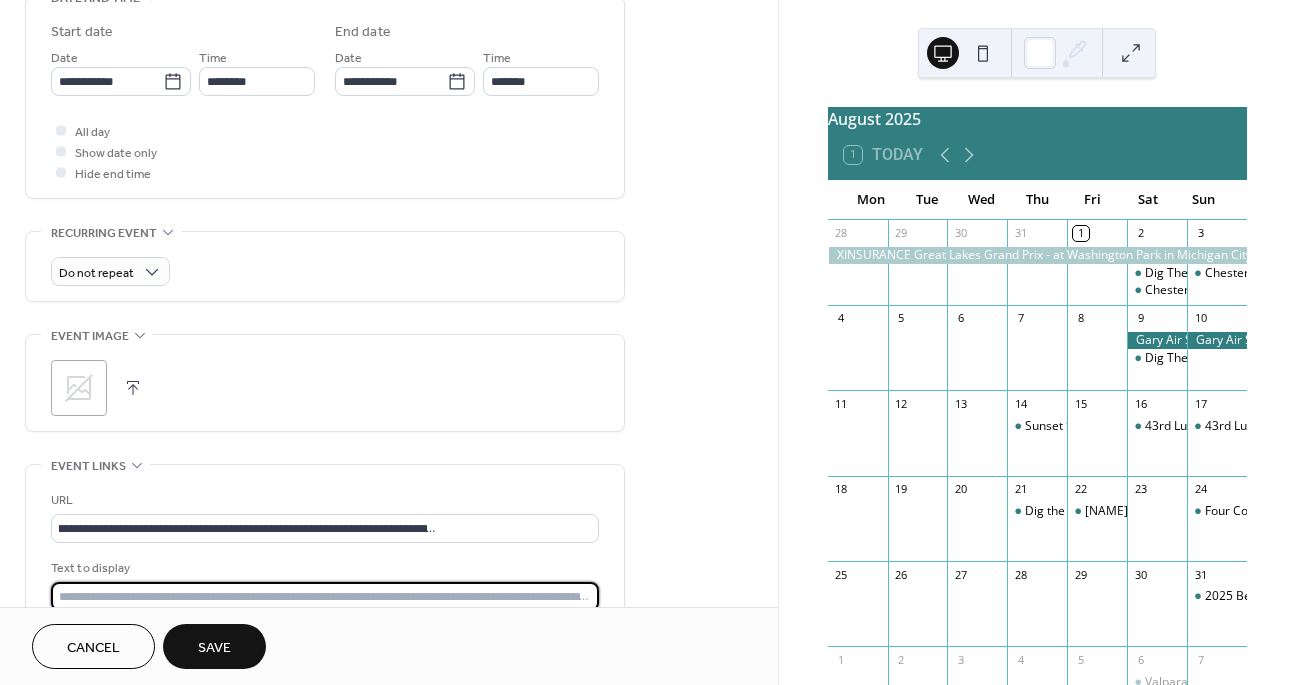 click at bounding box center (325, 596) 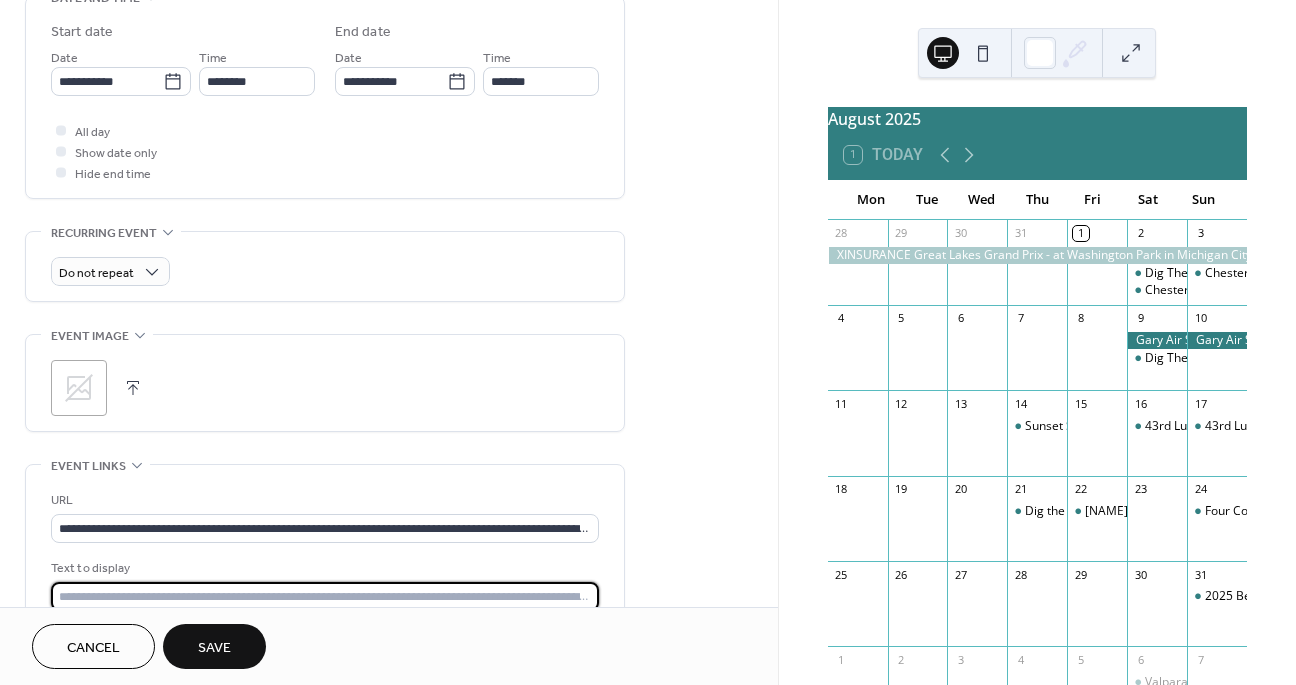 type on "**********" 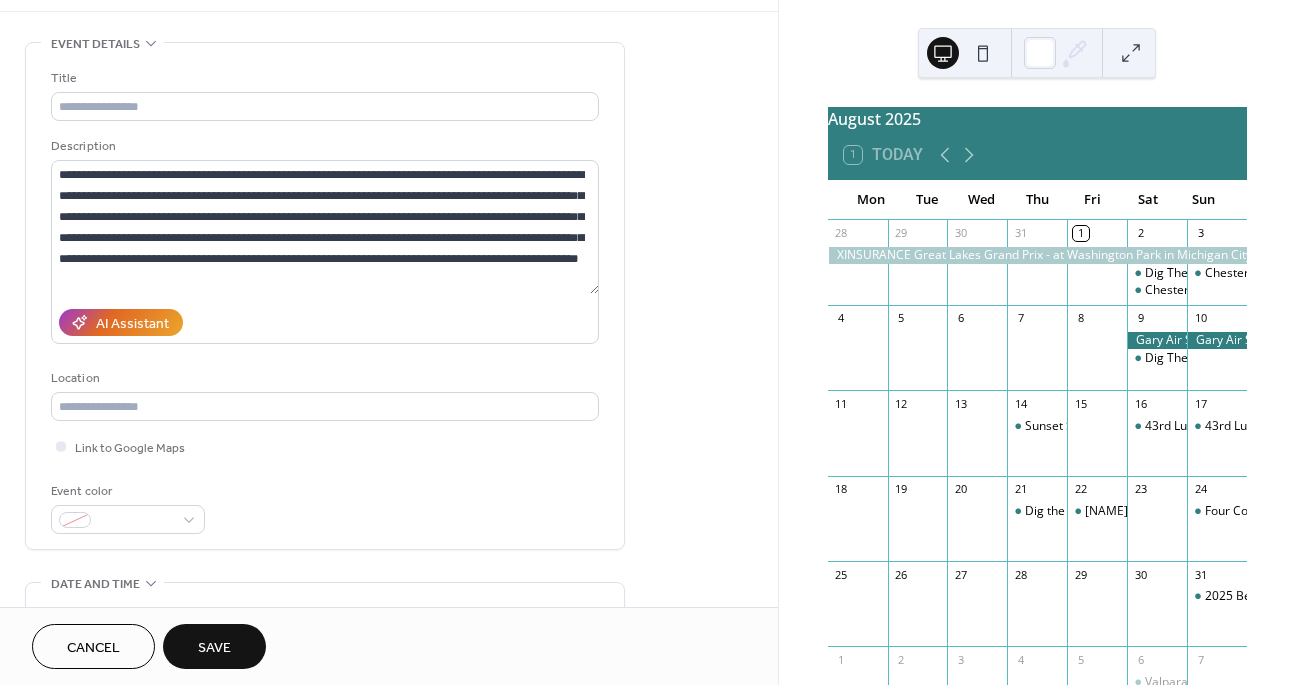 scroll, scrollTop: 0, scrollLeft: 0, axis: both 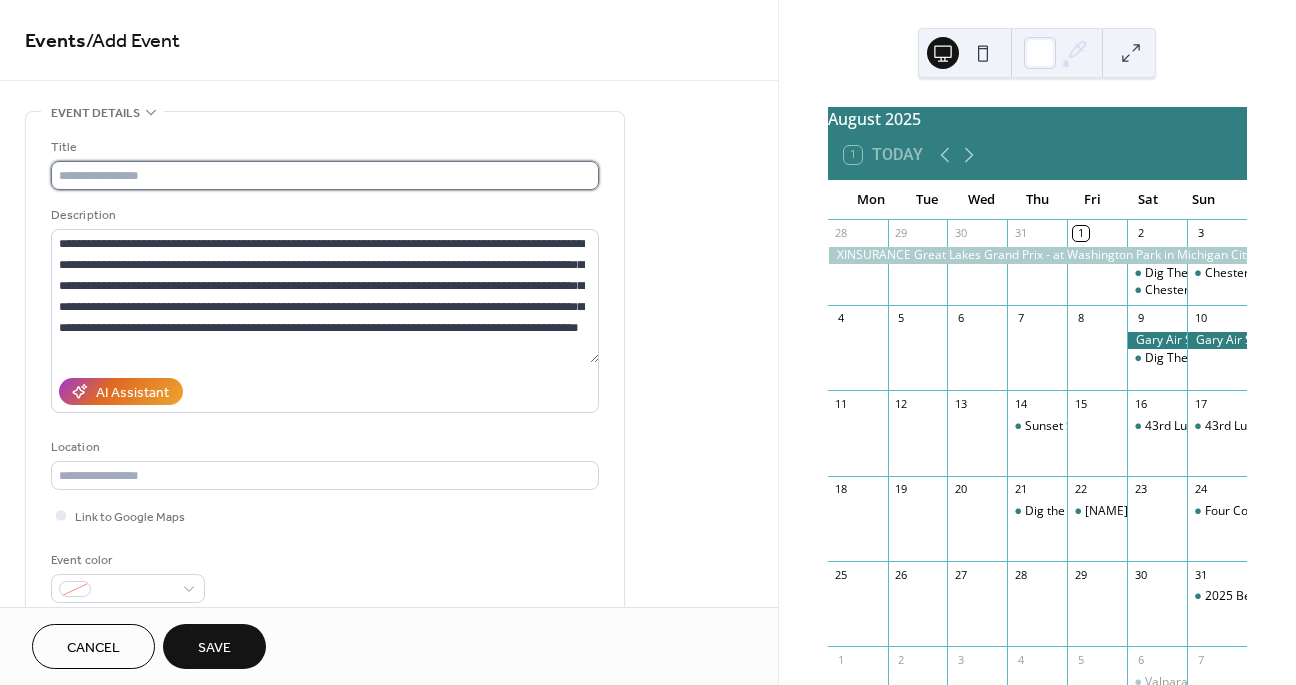 click at bounding box center [325, 175] 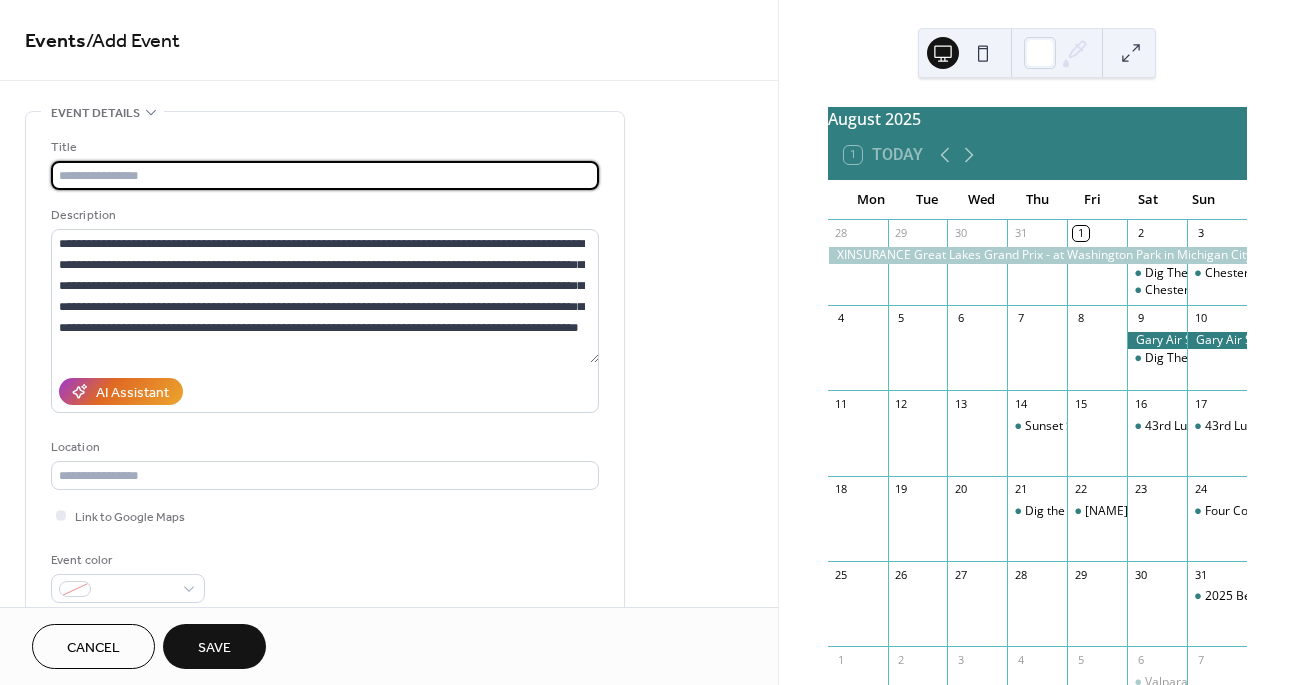 paste on "**********" 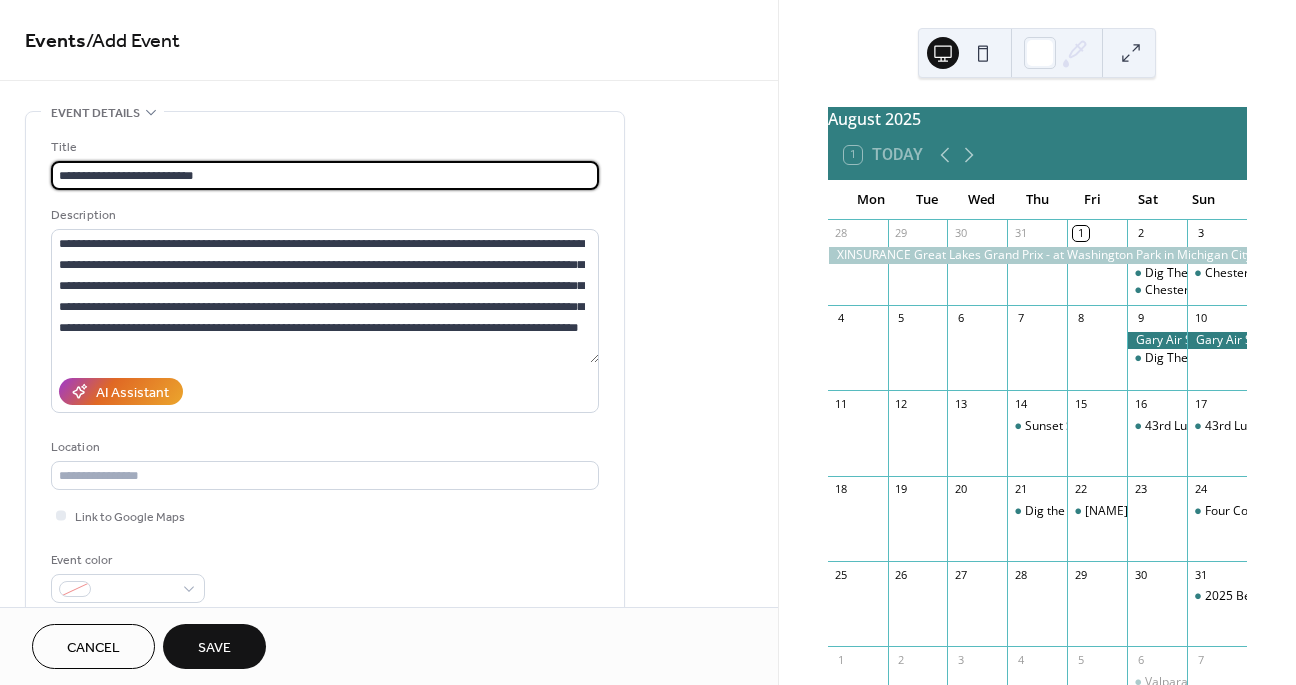 type on "**********" 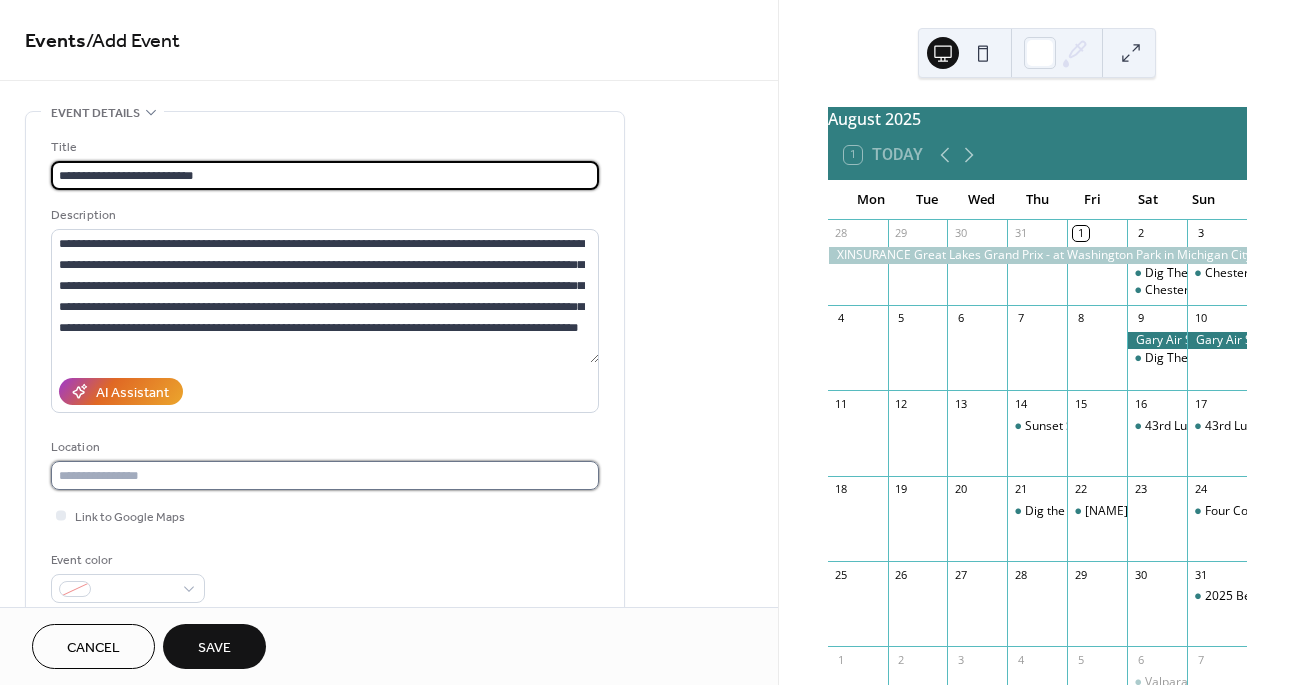 click at bounding box center (325, 475) 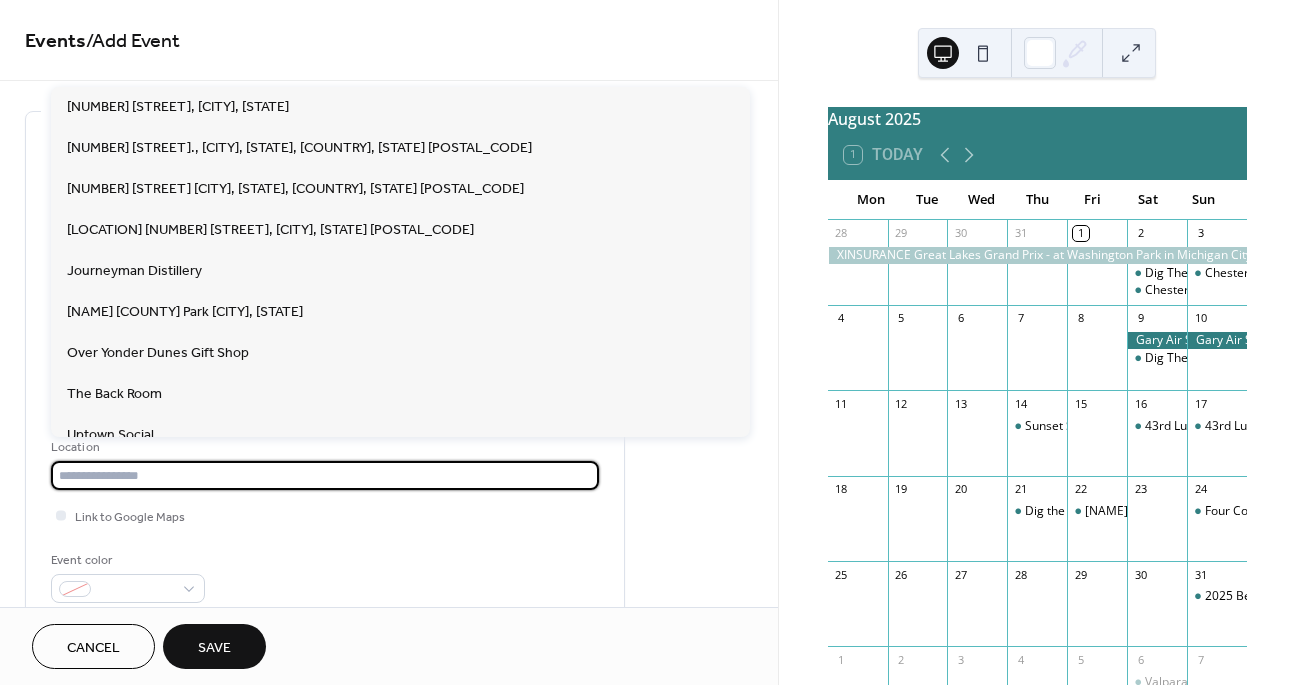 paste on "**********" 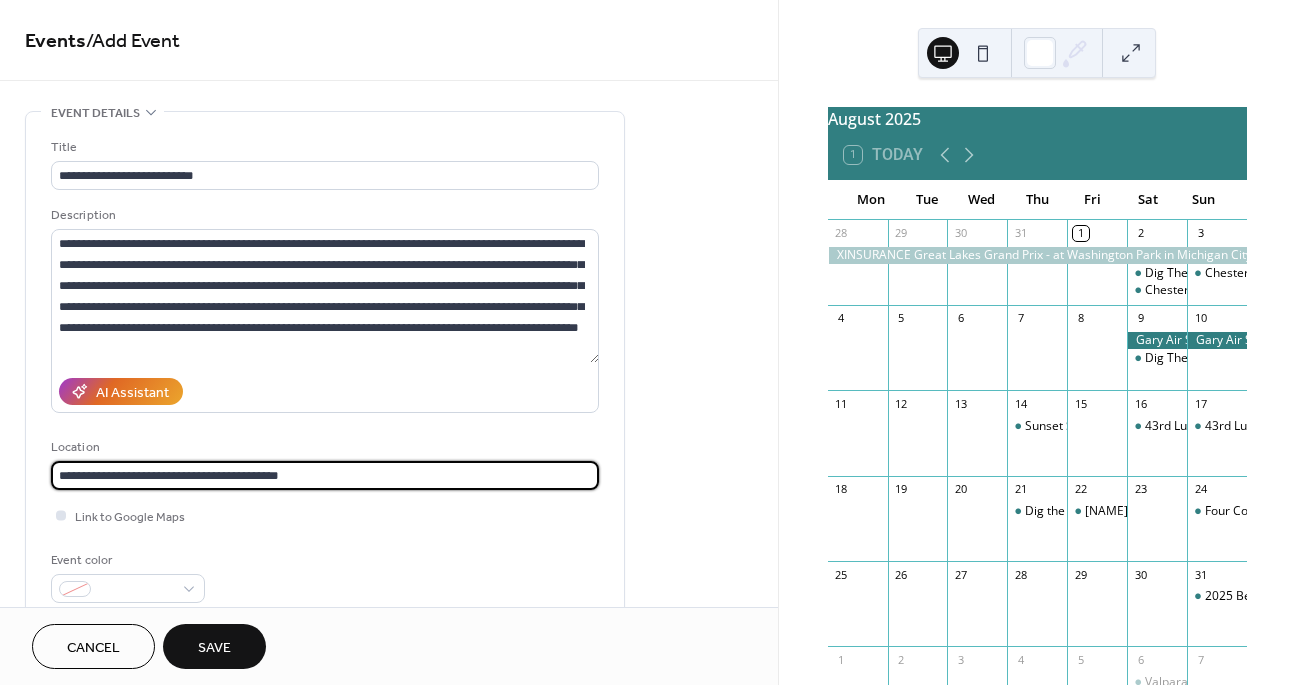 type on "**********" 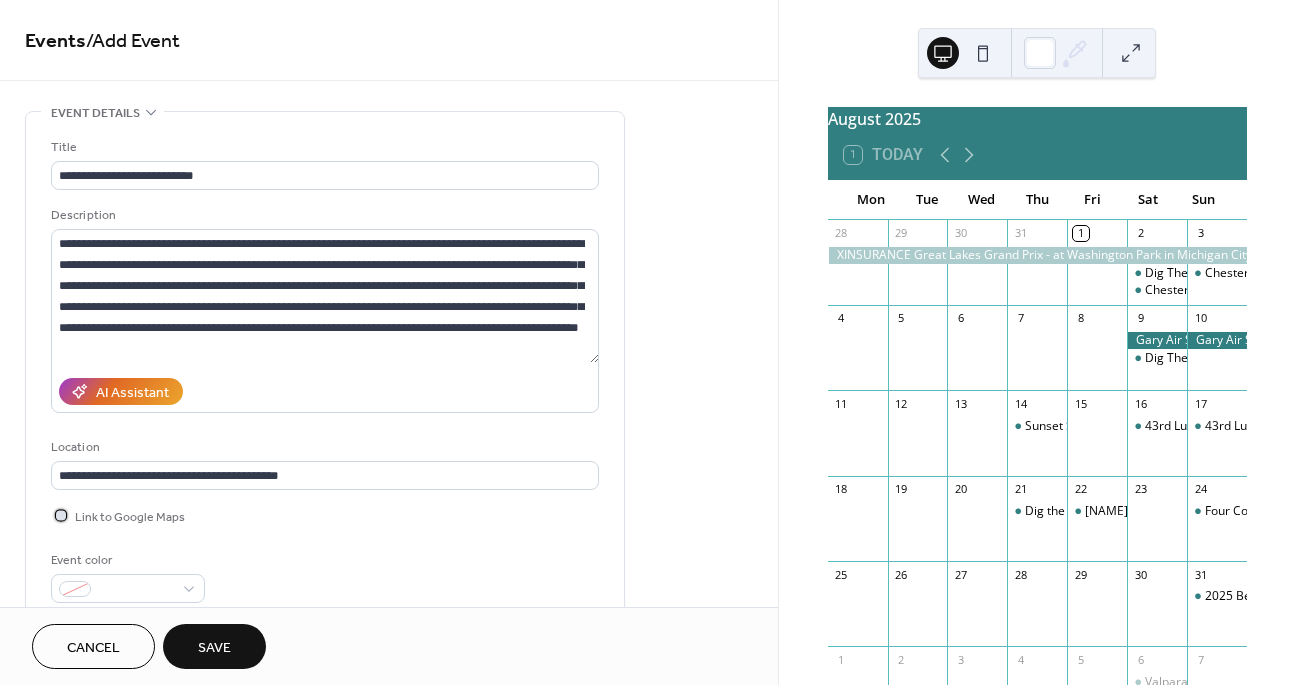 click at bounding box center (61, 515) 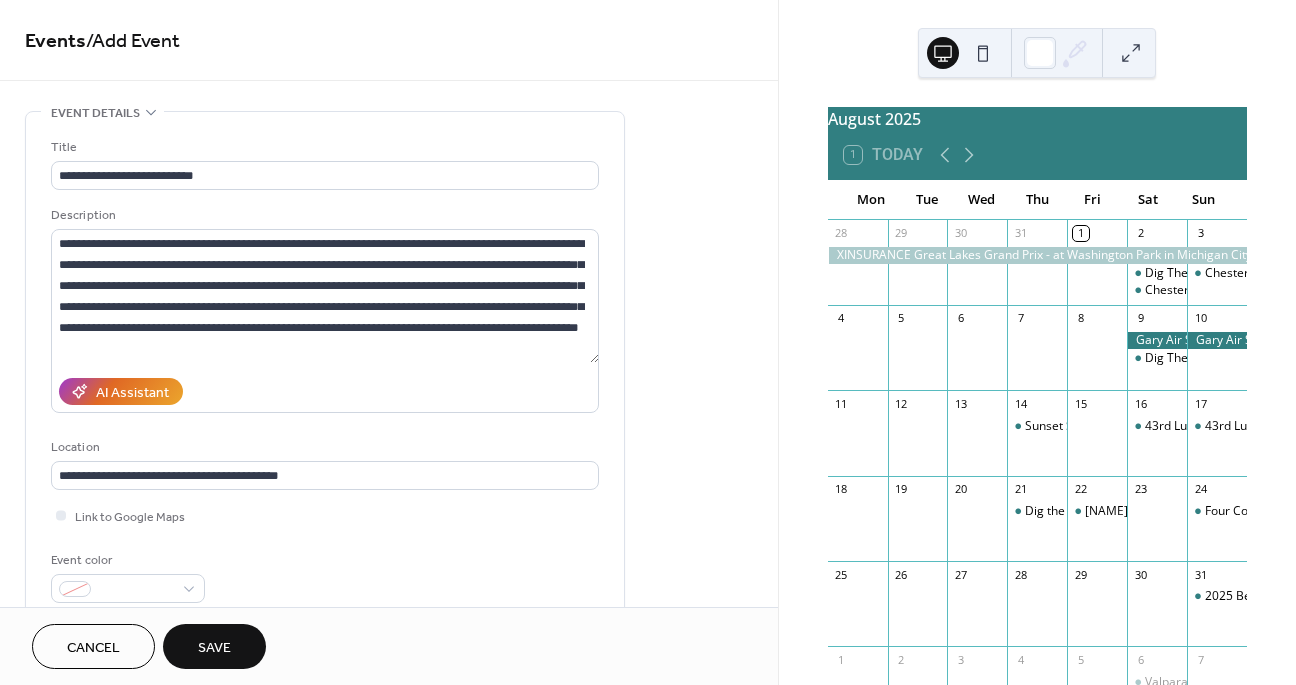 click on "Save" at bounding box center (214, 648) 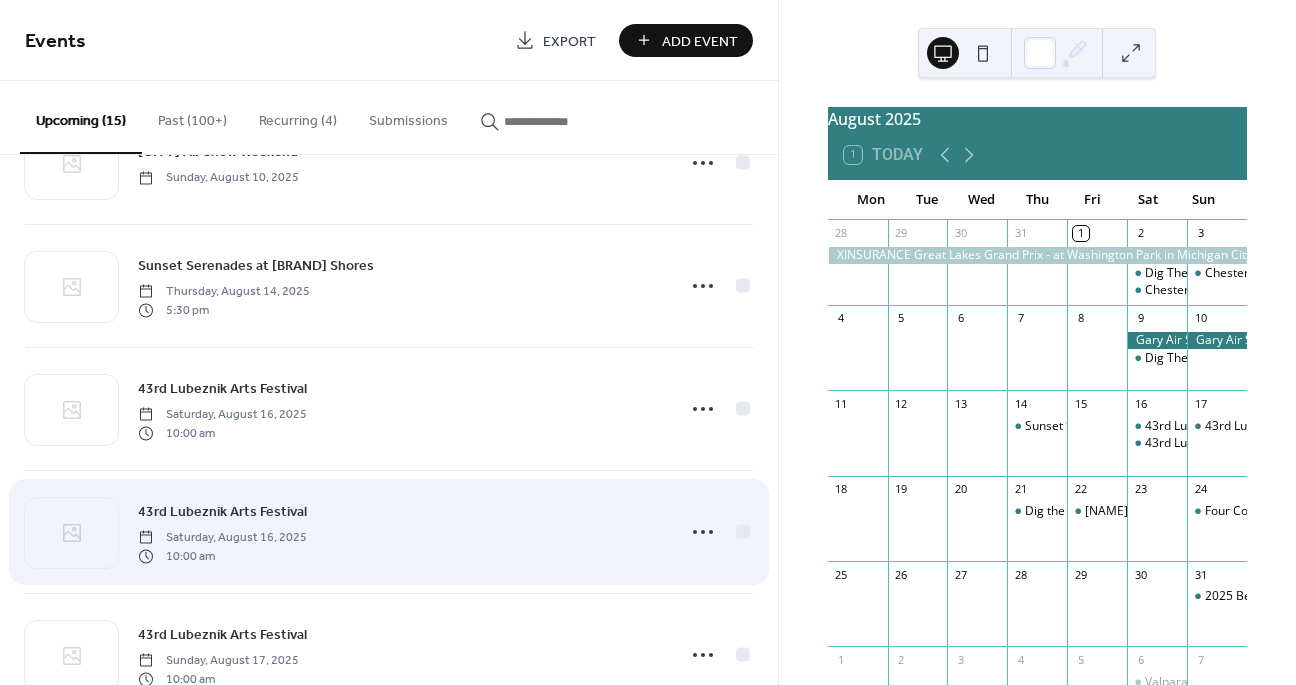 scroll, scrollTop: 822, scrollLeft: 0, axis: vertical 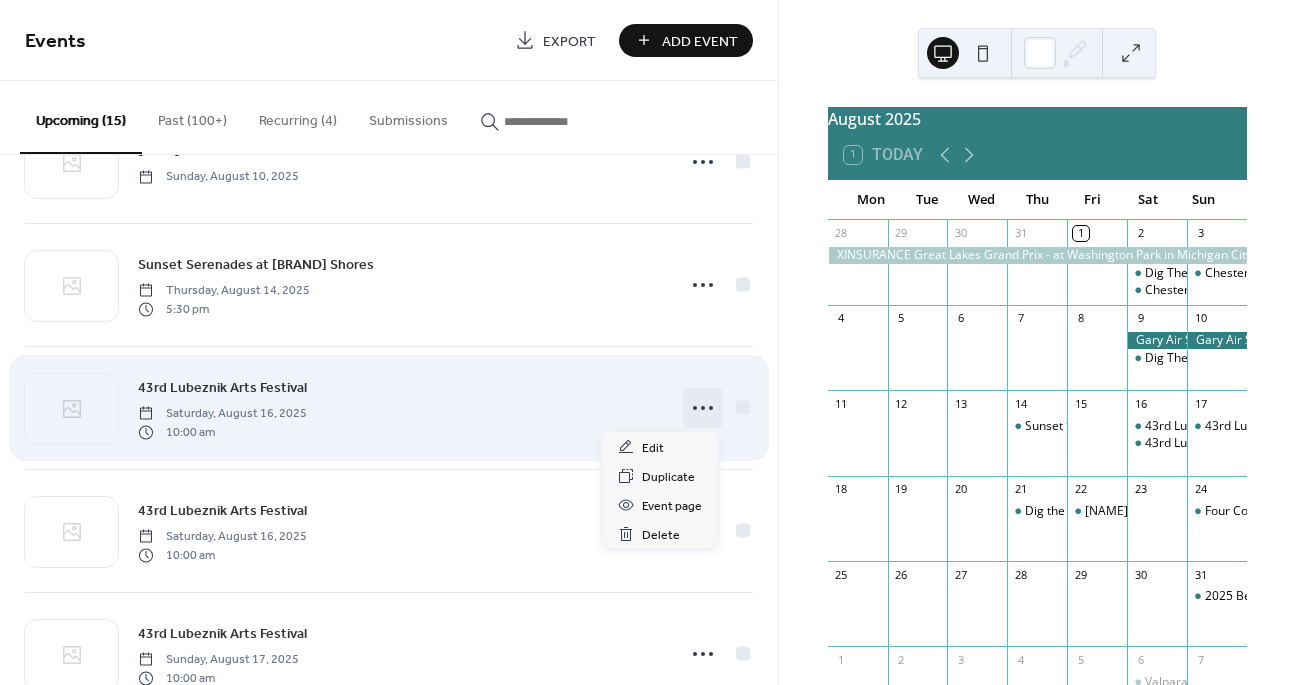 click 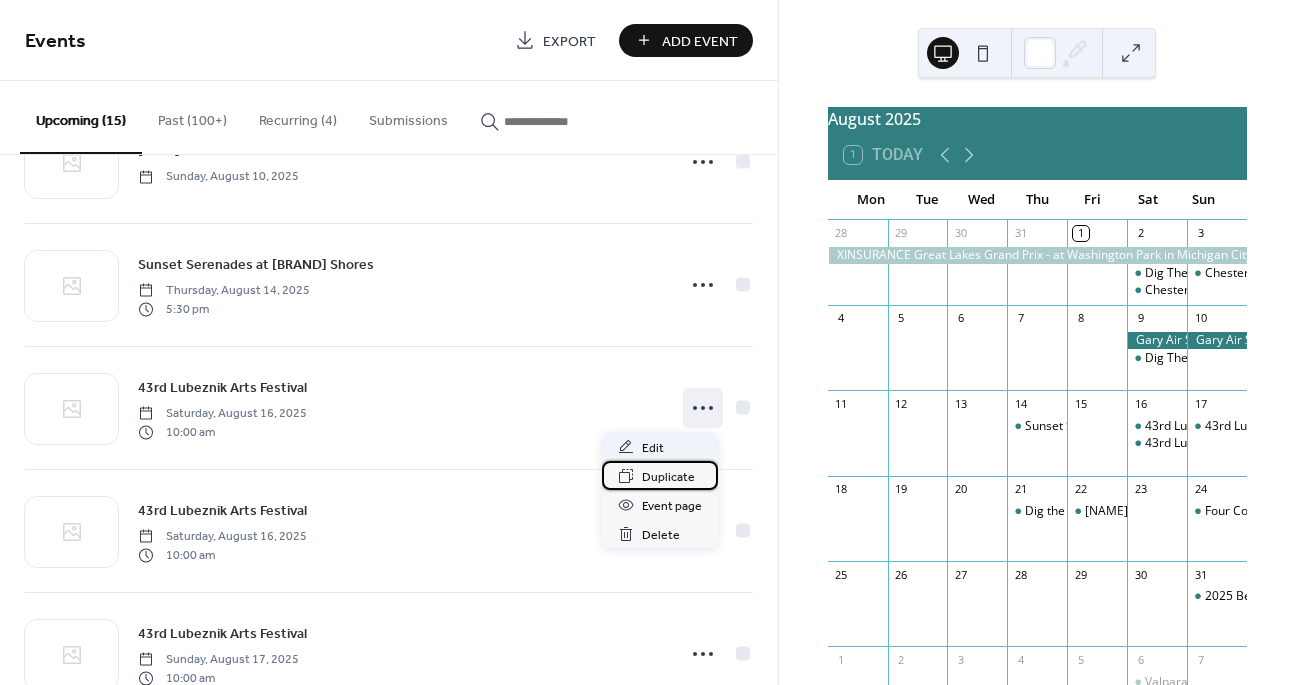 click on "Duplicate" at bounding box center [668, 477] 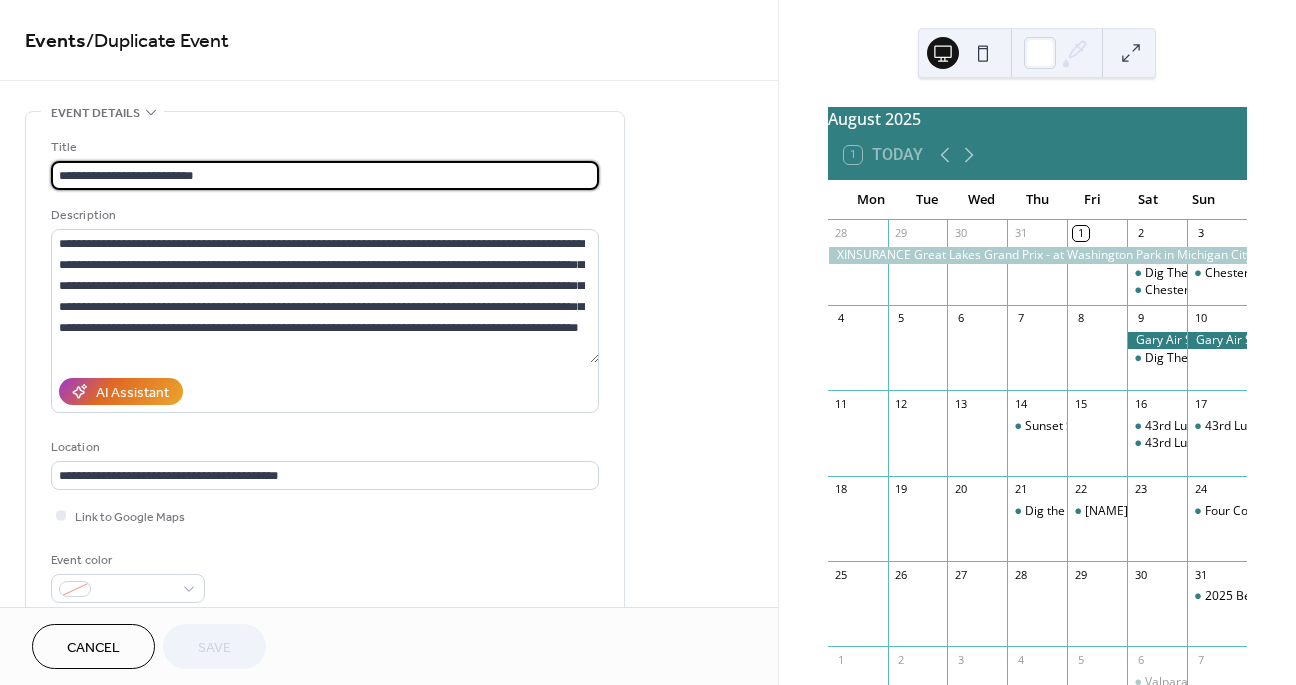 click on "Cancel" at bounding box center [93, 648] 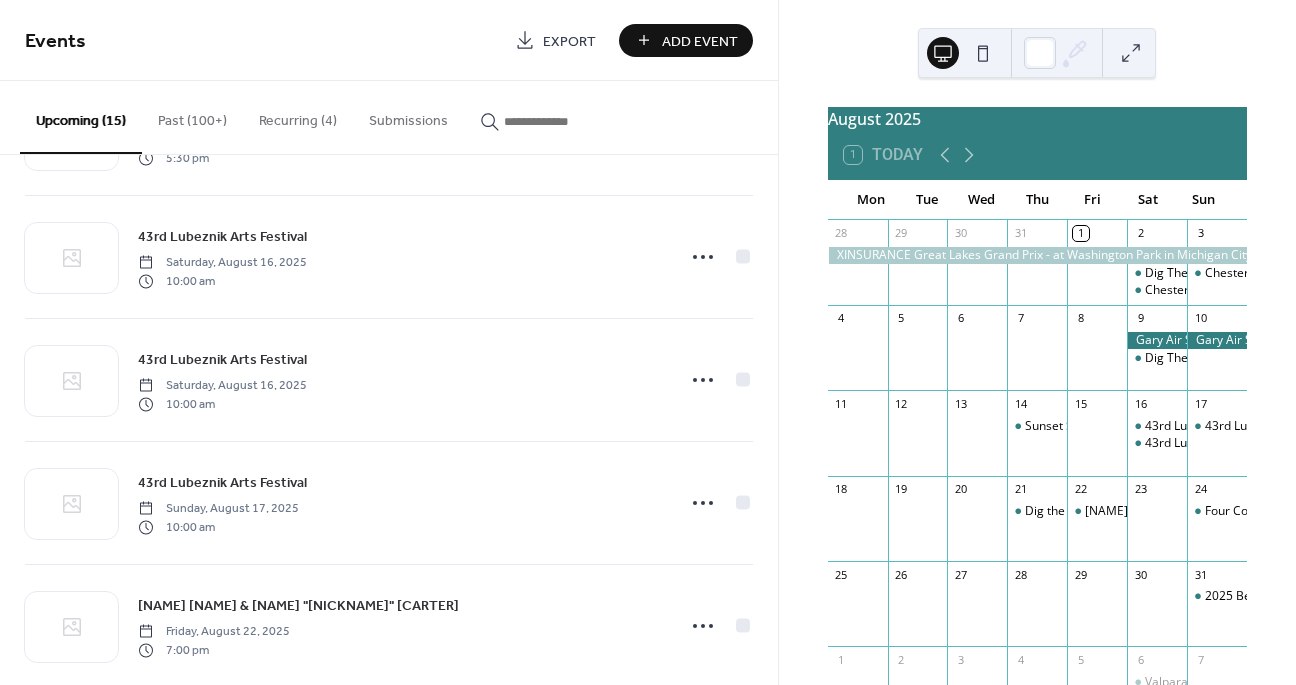 scroll, scrollTop: 978, scrollLeft: 0, axis: vertical 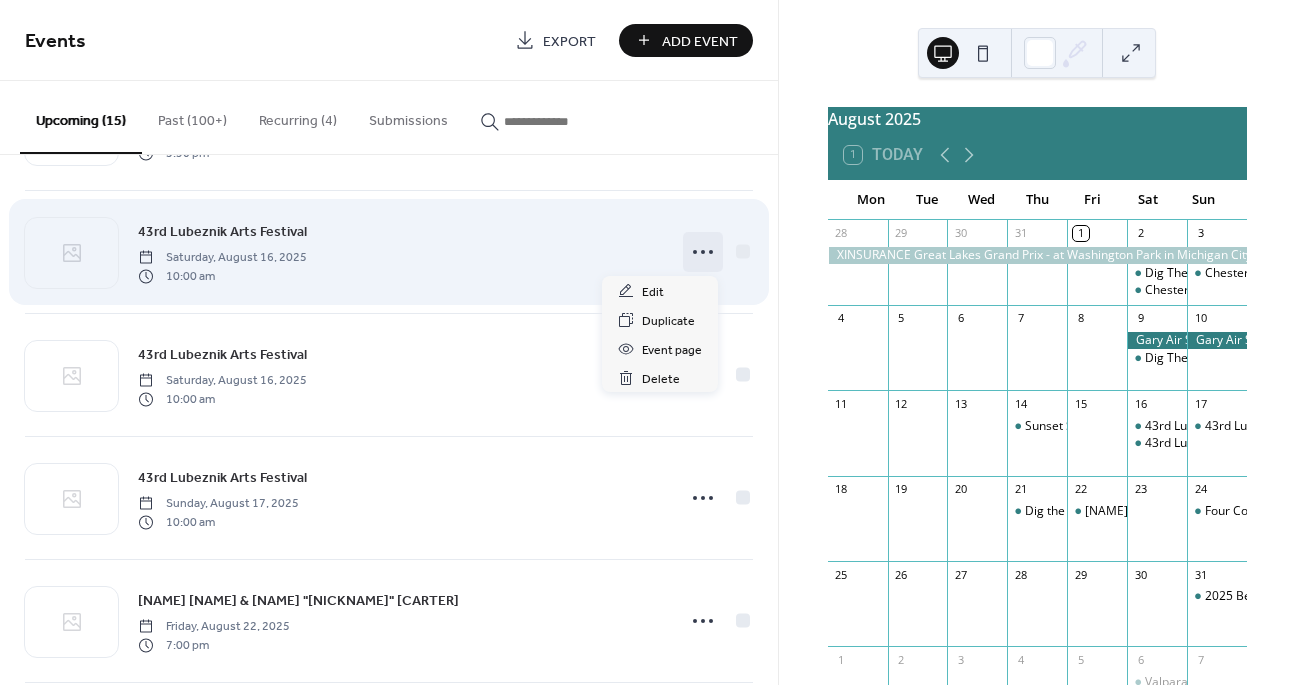 click 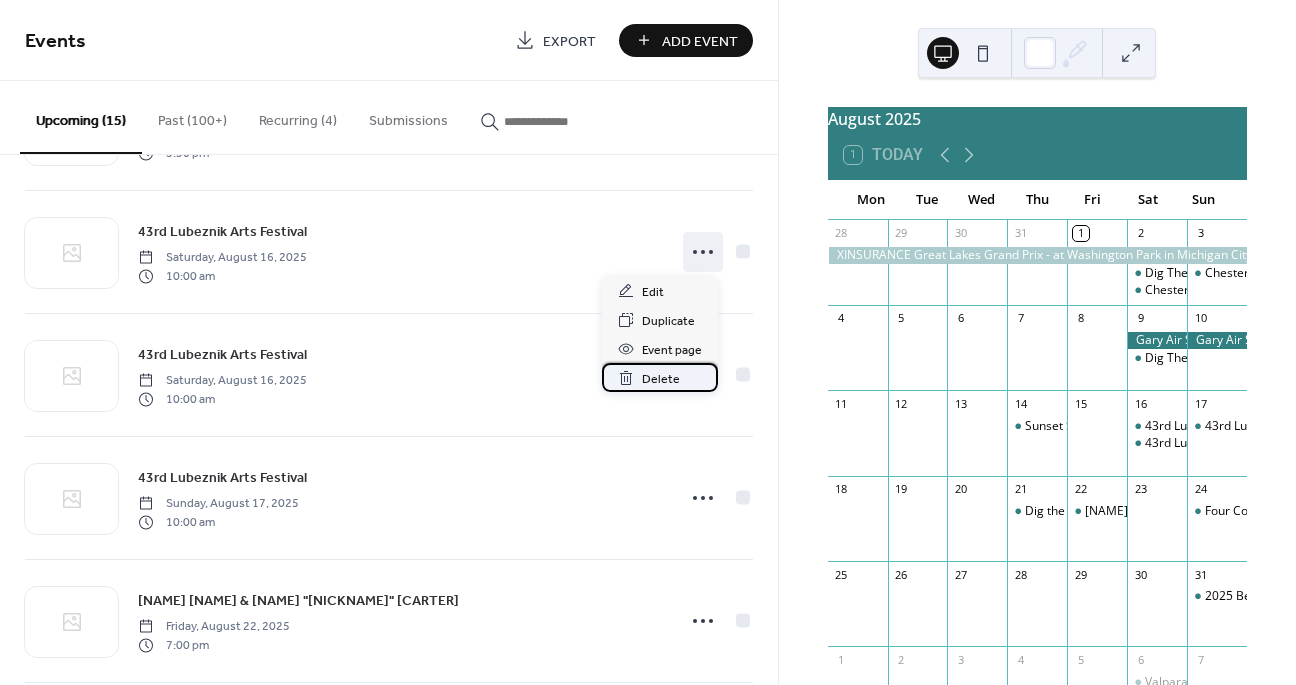 click on "Delete" at bounding box center (661, 379) 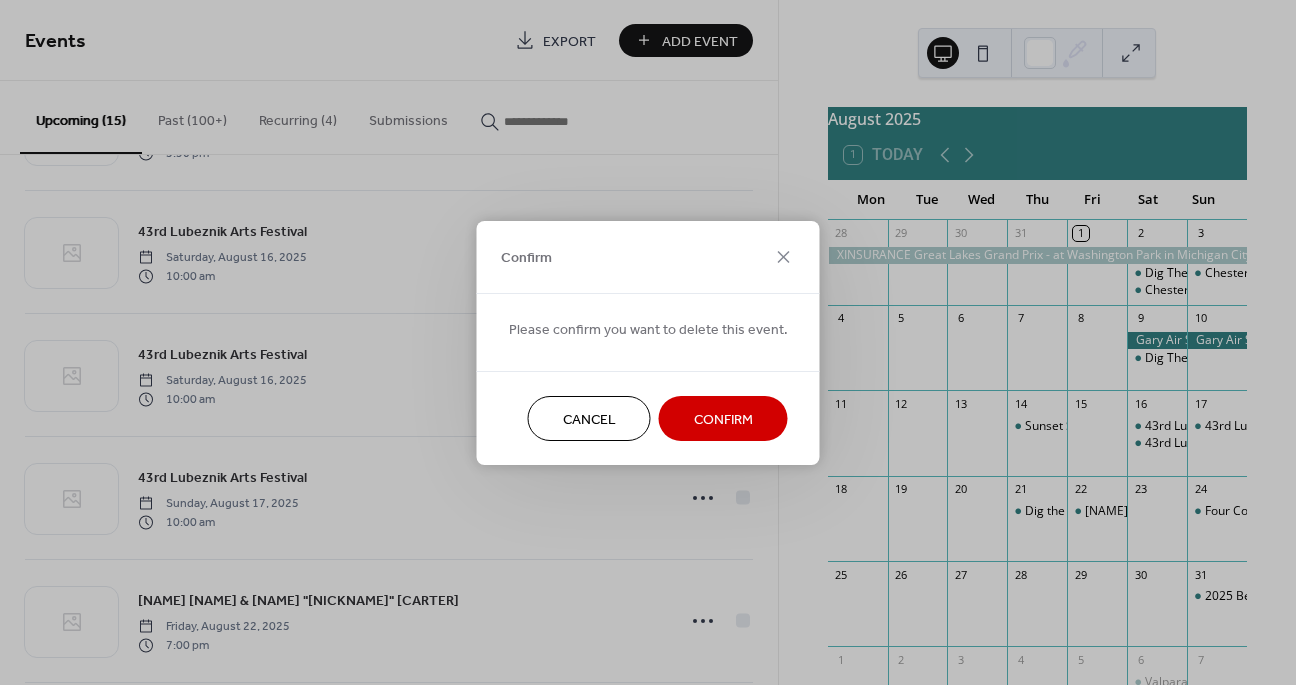 click on "Confirm" at bounding box center [723, 419] 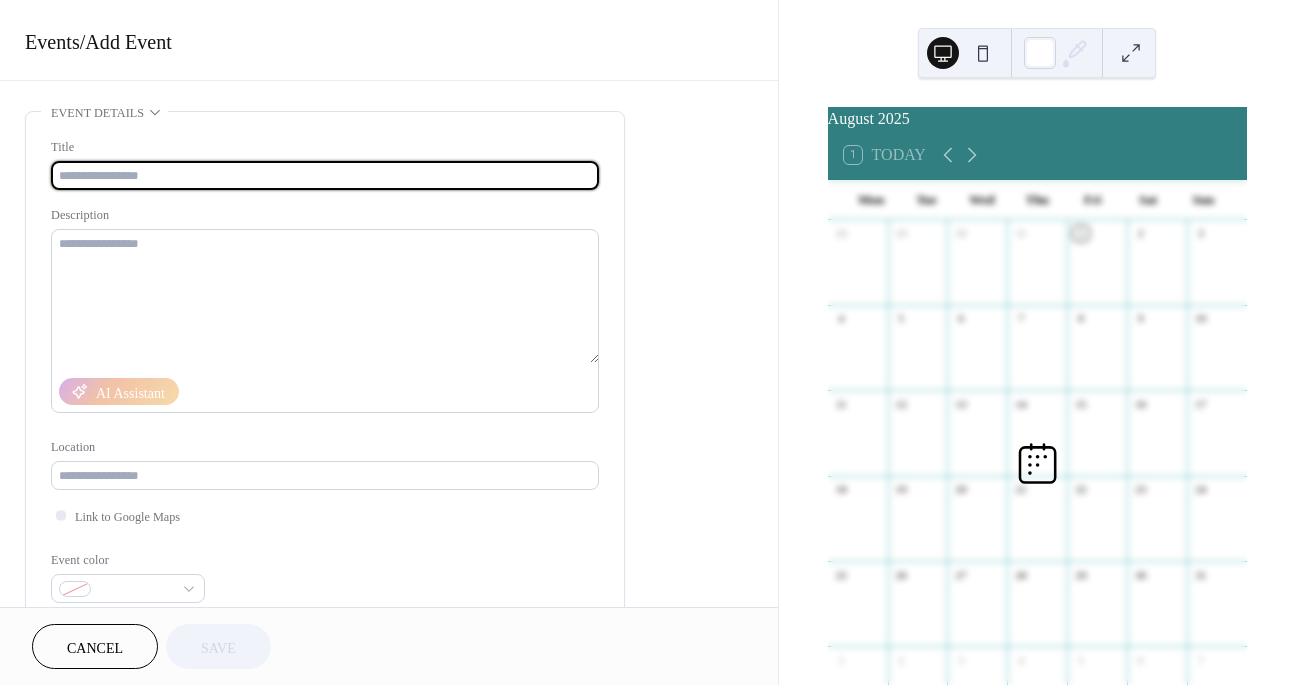 scroll, scrollTop: 0, scrollLeft: 0, axis: both 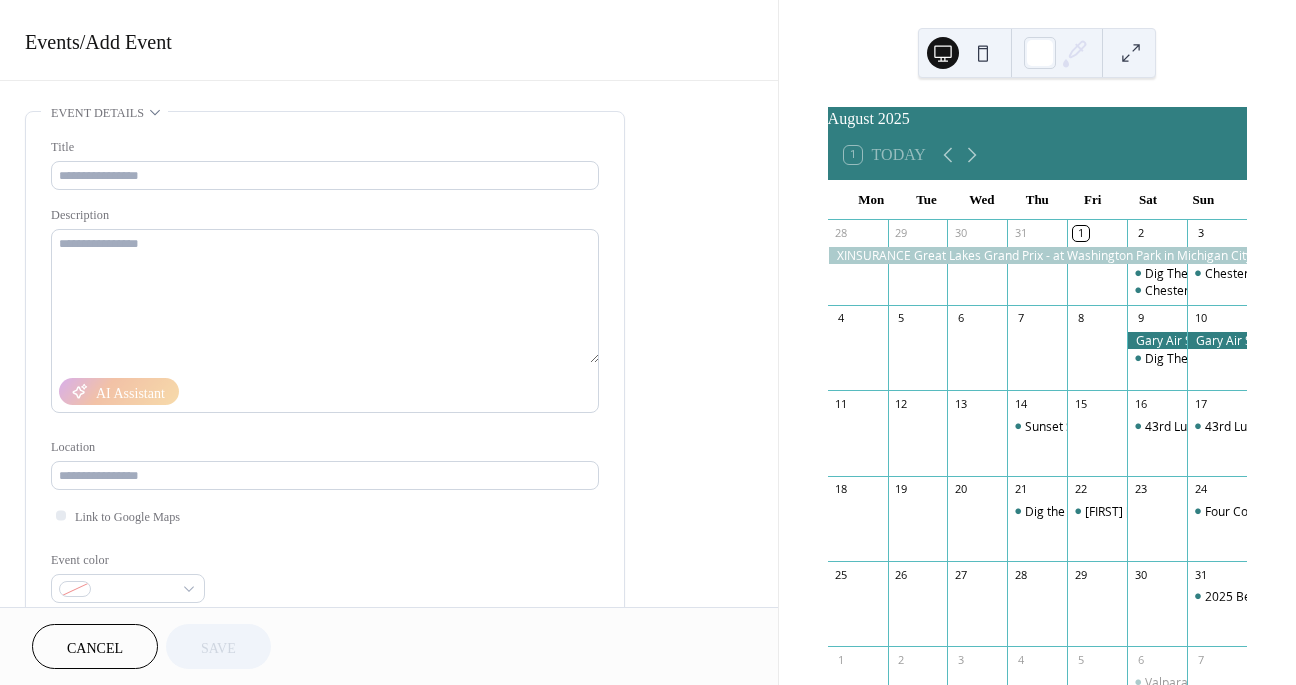 click on "Cancel" at bounding box center [95, 646] 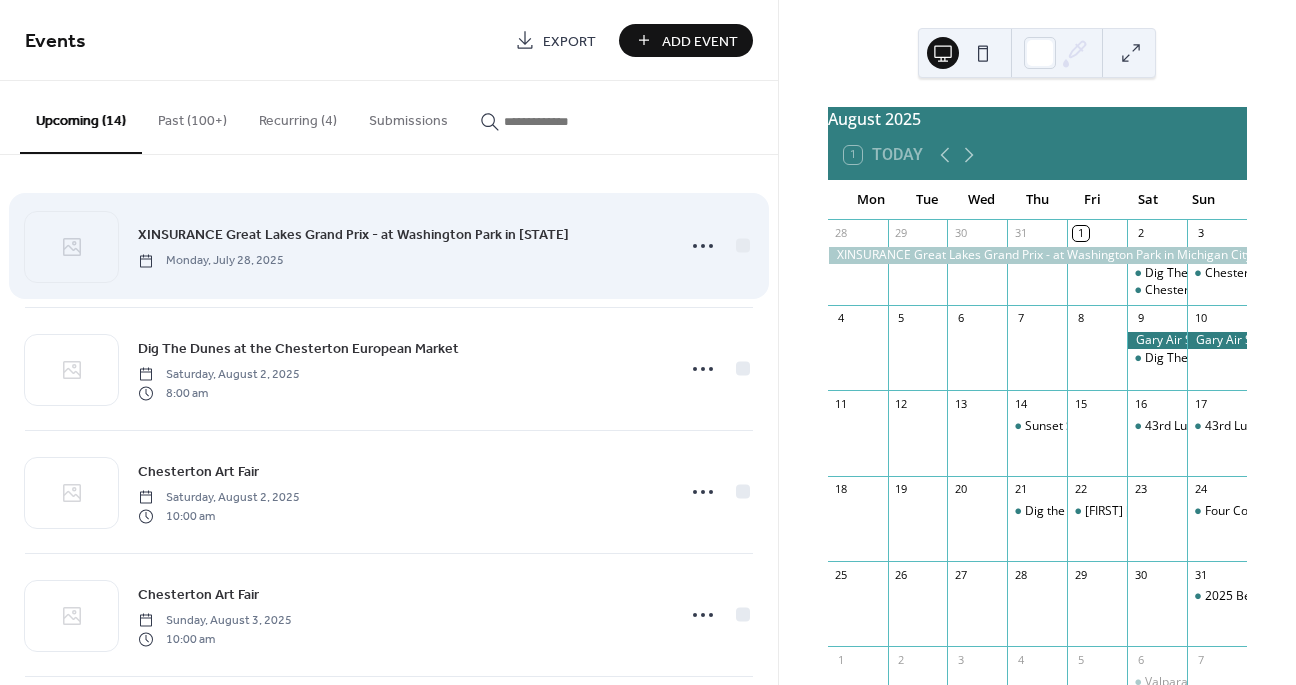 click on "[NAME] [GREAT] [LAKES] [GRAND] [PRIX] - at [NAME] [PARK] in [CITY]" at bounding box center [353, 235] 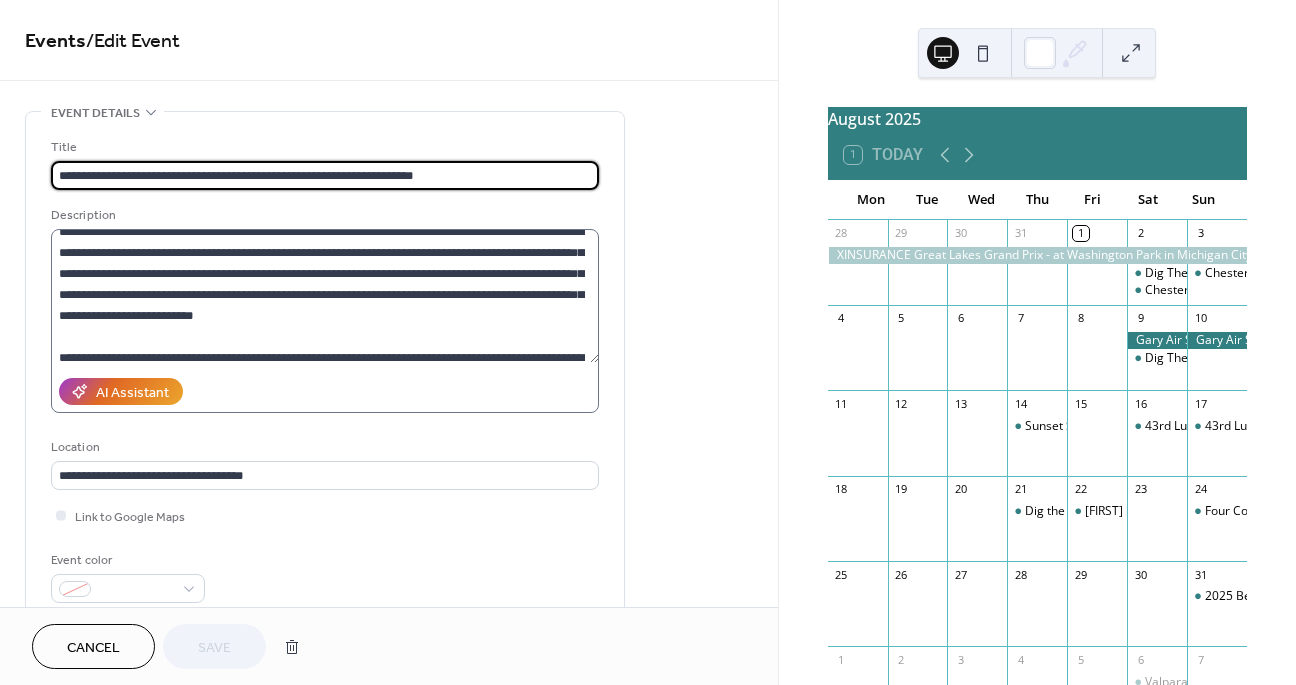 scroll, scrollTop: 472, scrollLeft: 0, axis: vertical 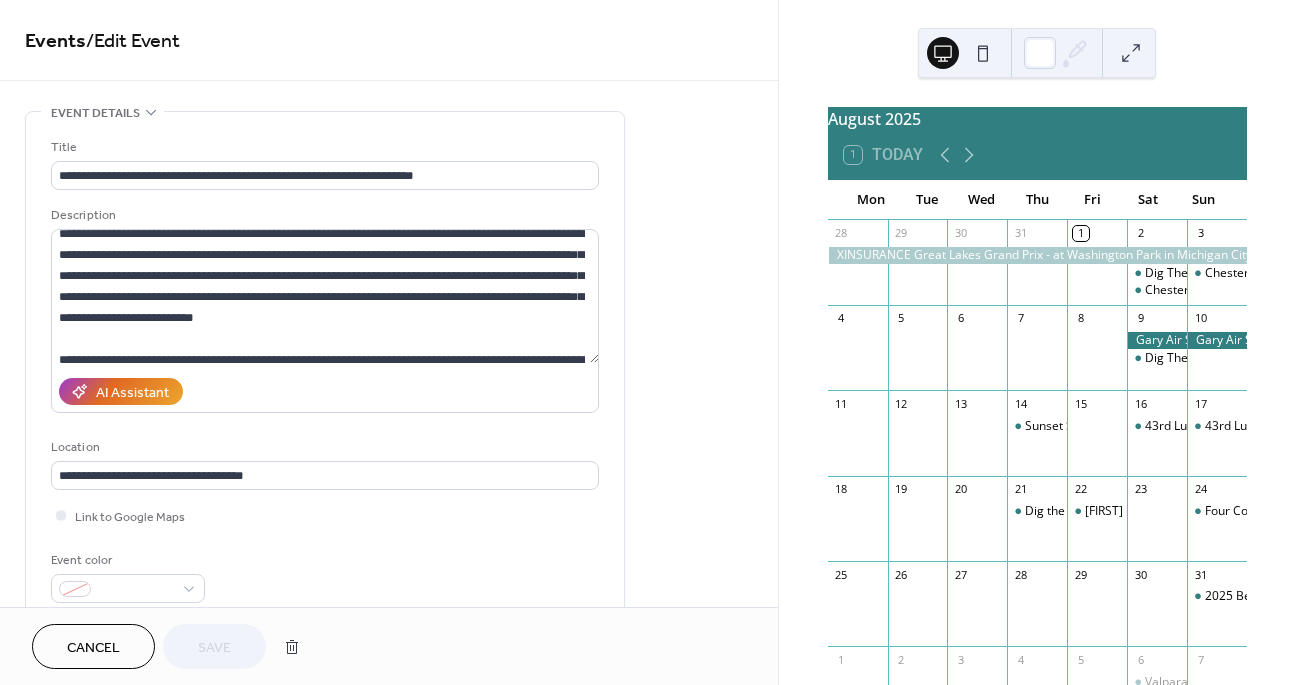 click on "Cancel" at bounding box center [93, 646] 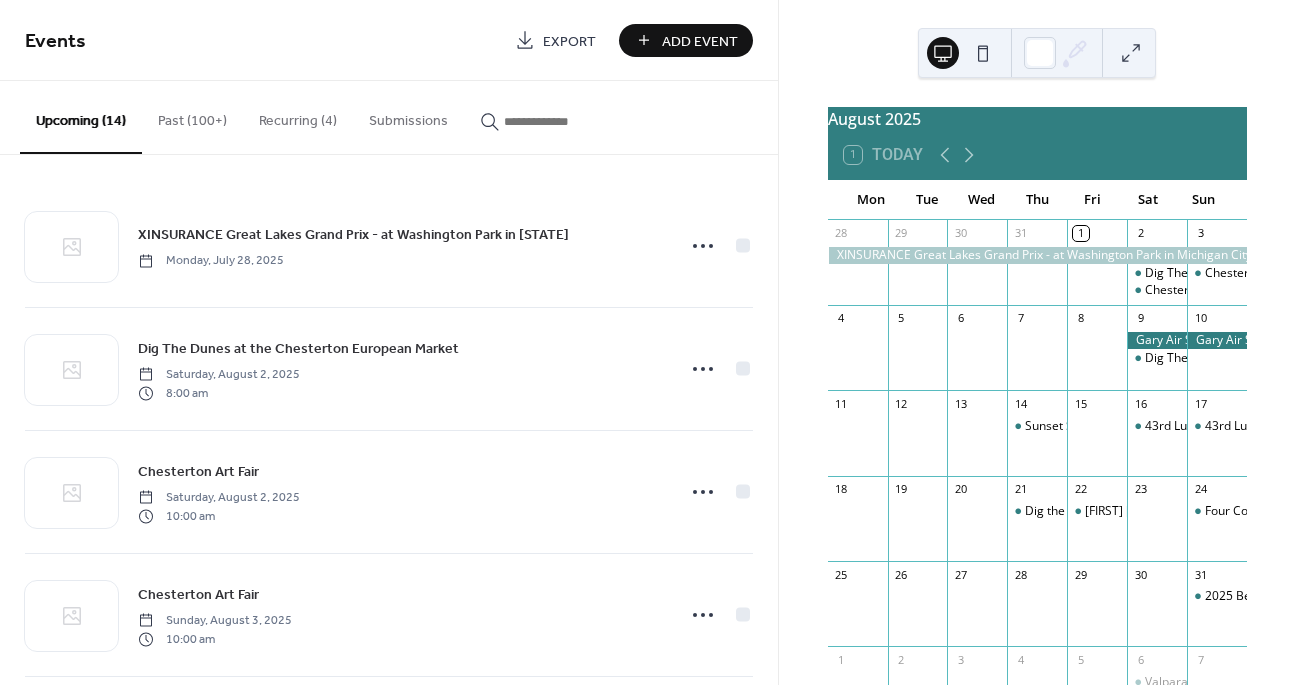 click on "Add Event" at bounding box center [700, 41] 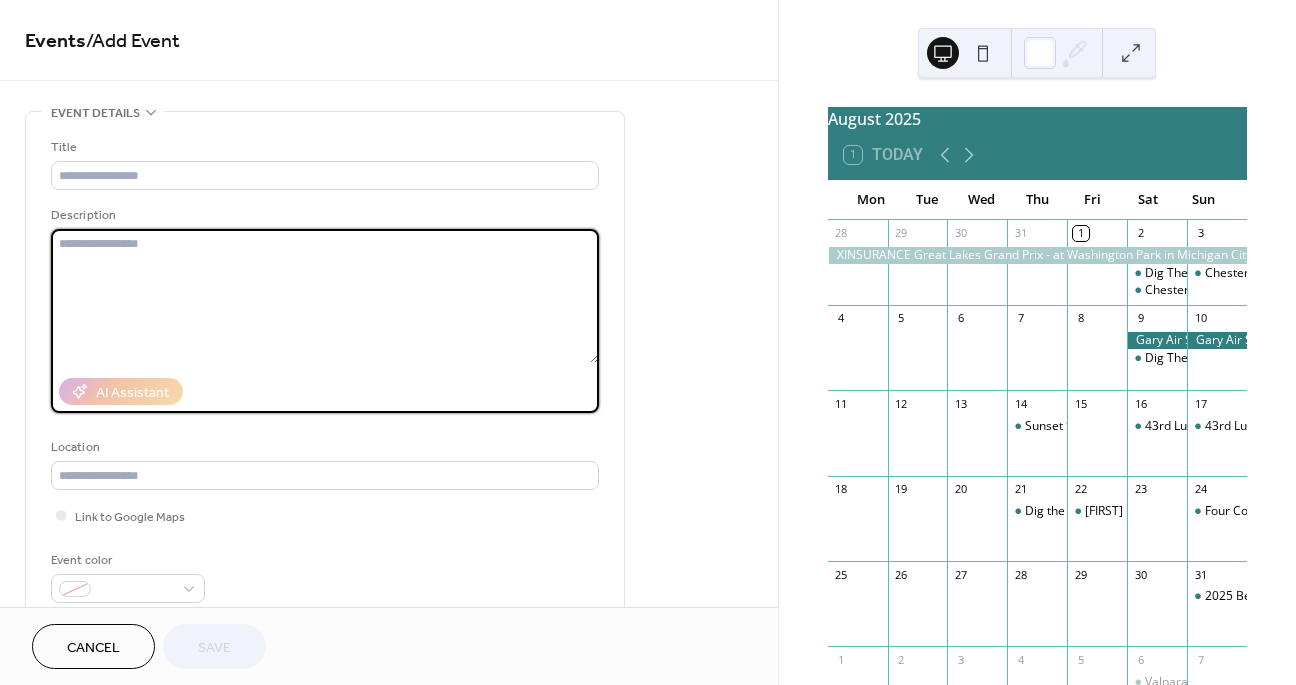 click at bounding box center (325, 296) 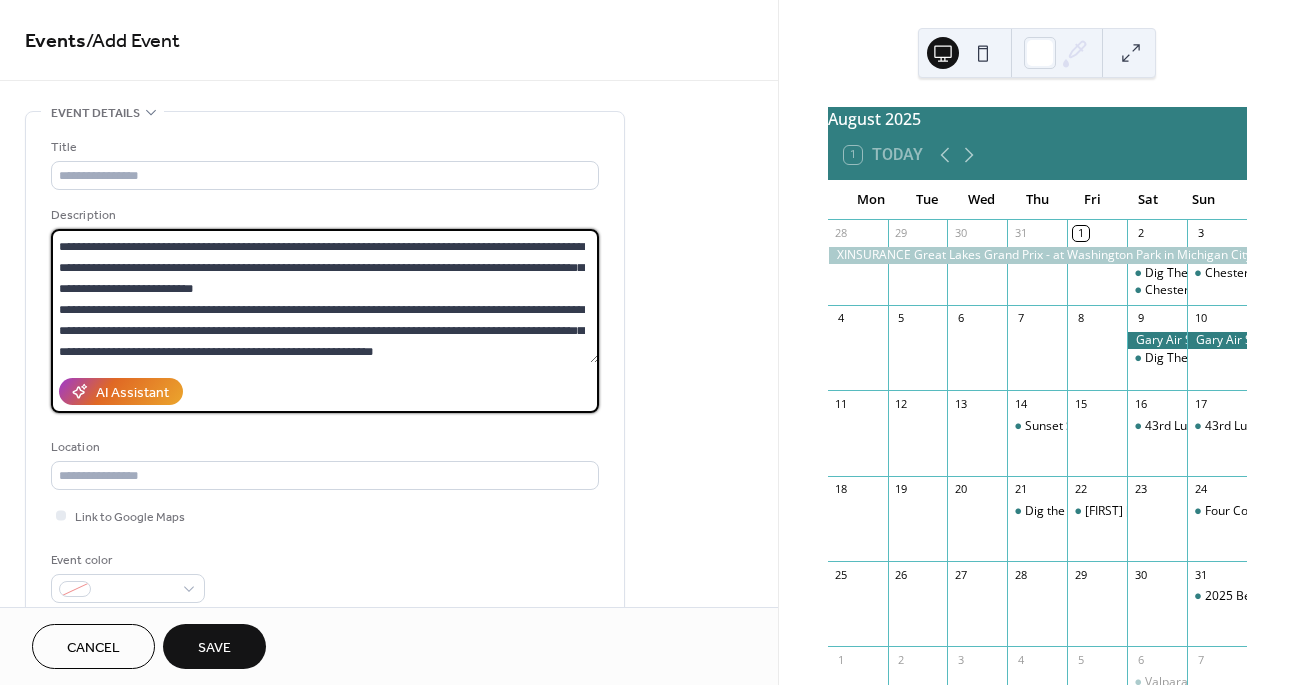 scroll, scrollTop: 0, scrollLeft: 0, axis: both 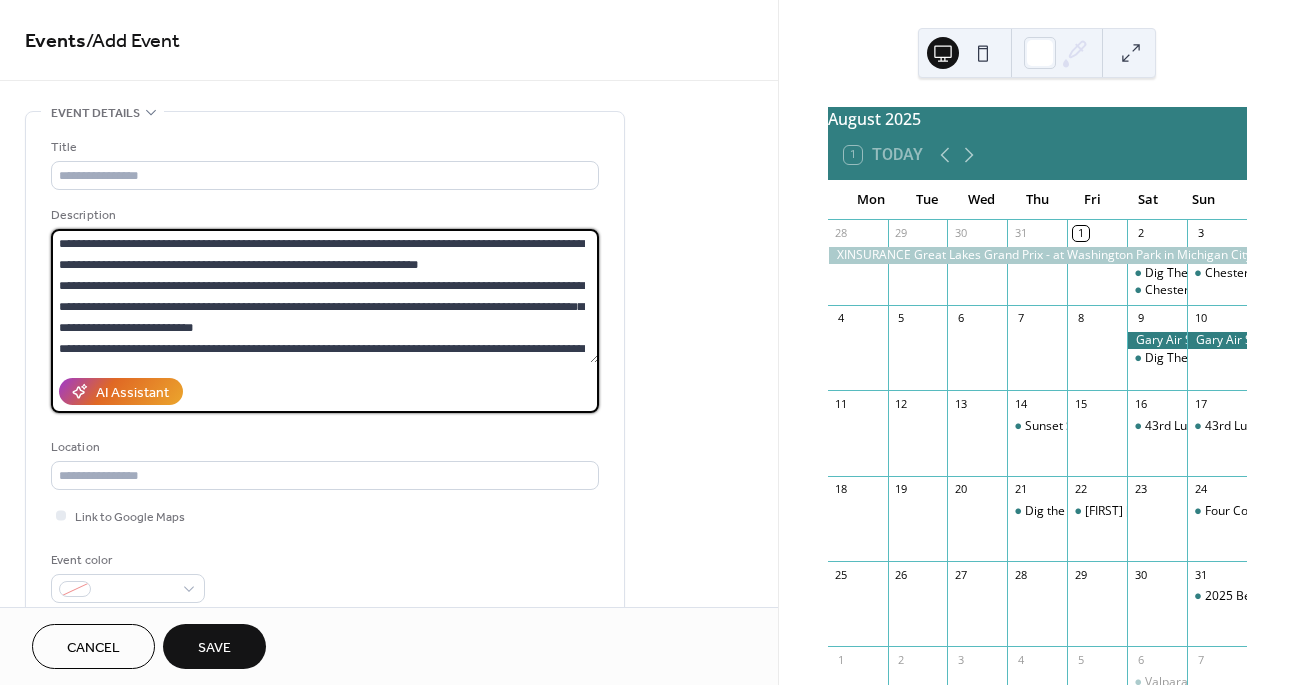 drag, startPoint x: 61, startPoint y: 262, endPoint x: 233, endPoint y: 261, distance: 172.00291 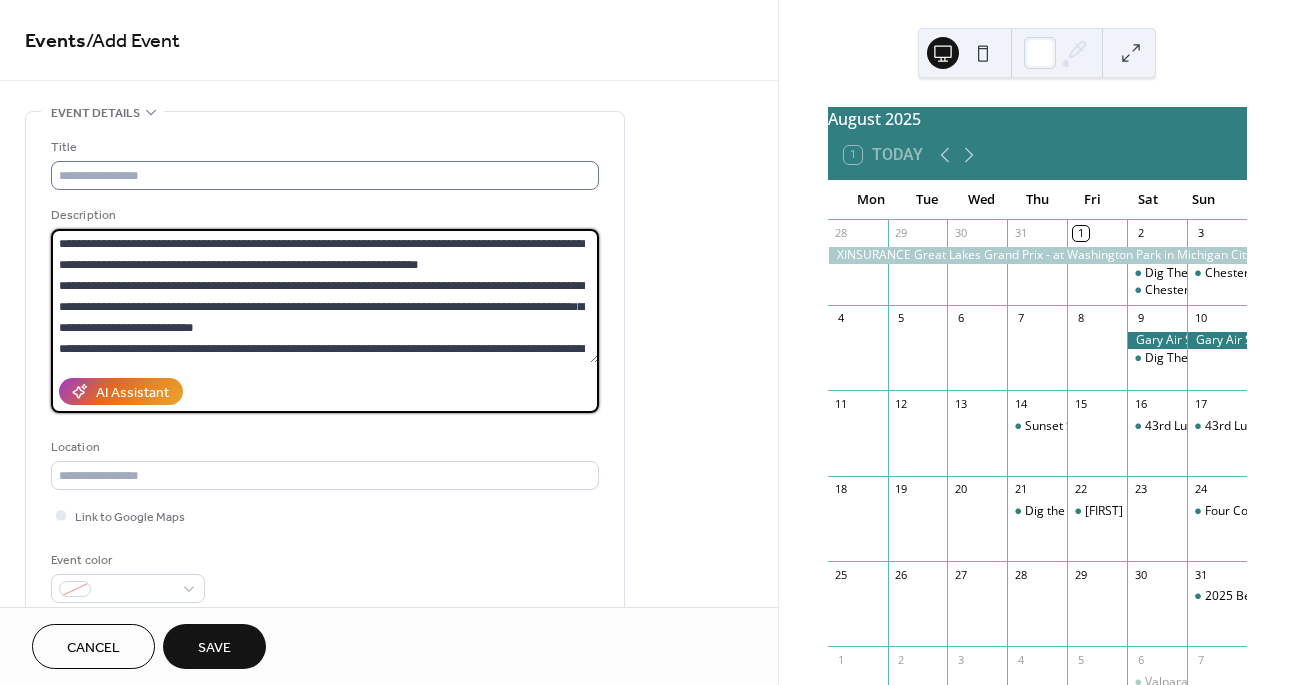 type on "**********" 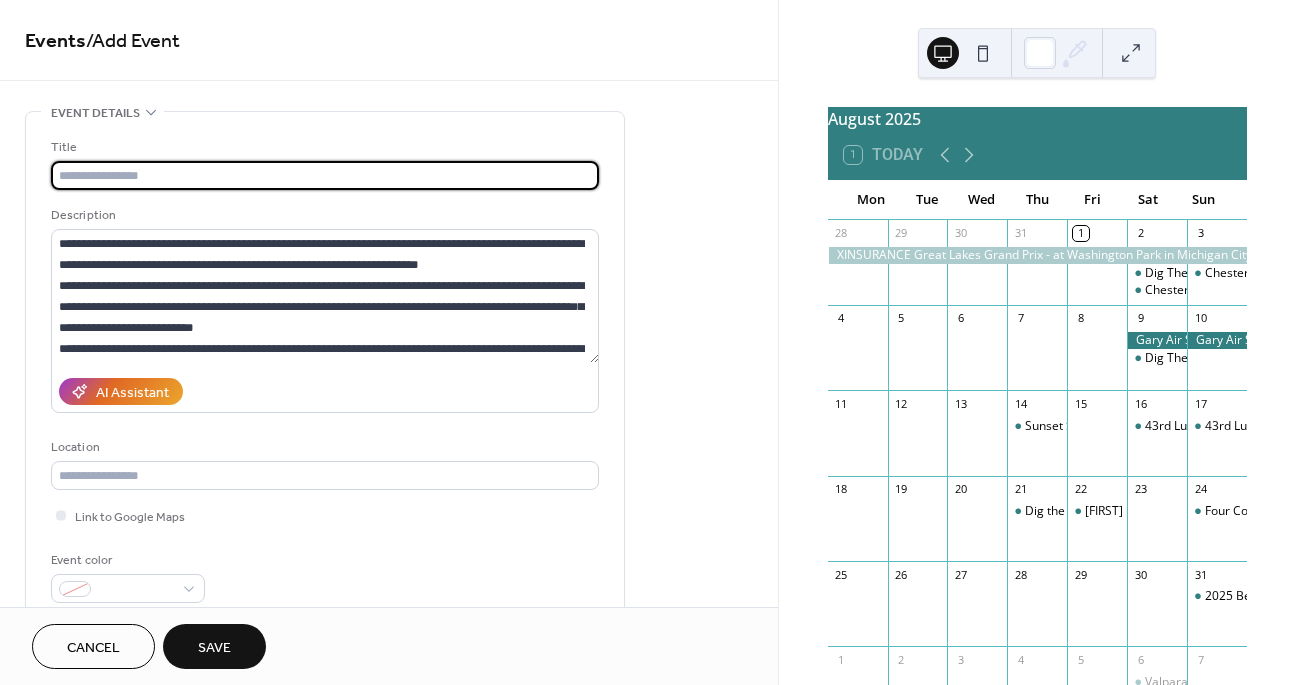 click at bounding box center (325, 175) 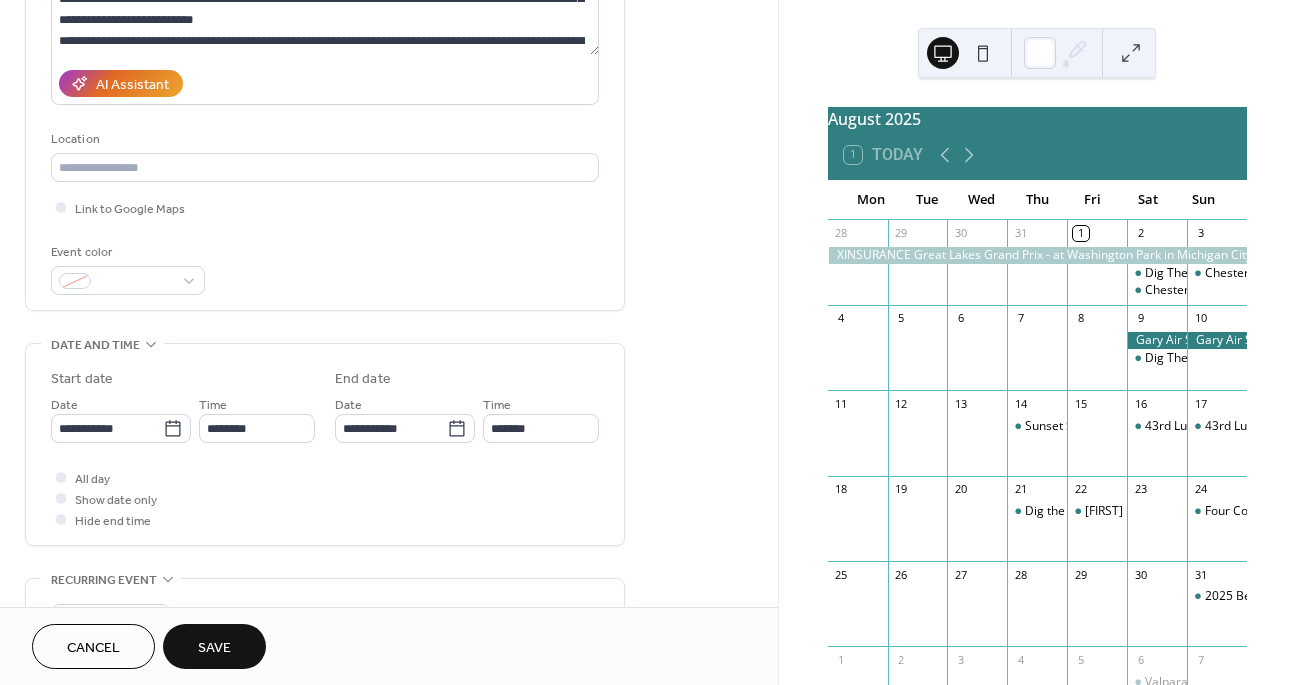 scroll, scrollTop: 359, scrollLeft: 0, axis: vertical 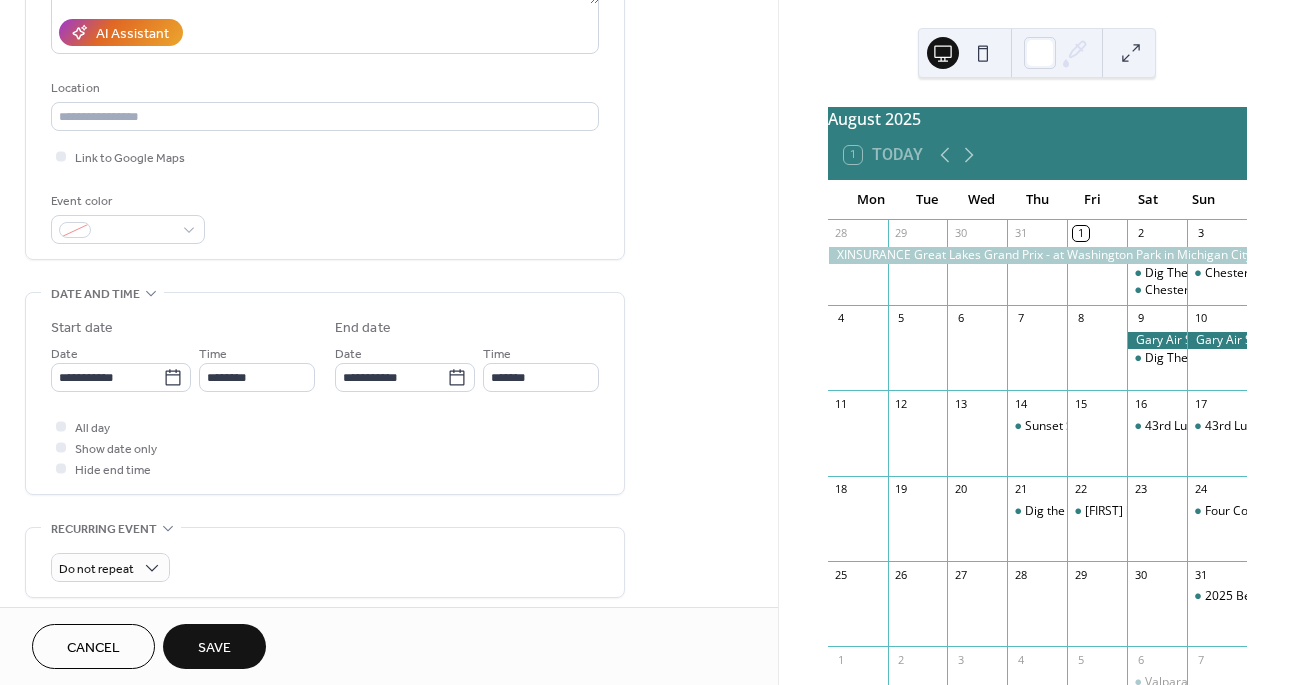 type on "**********" 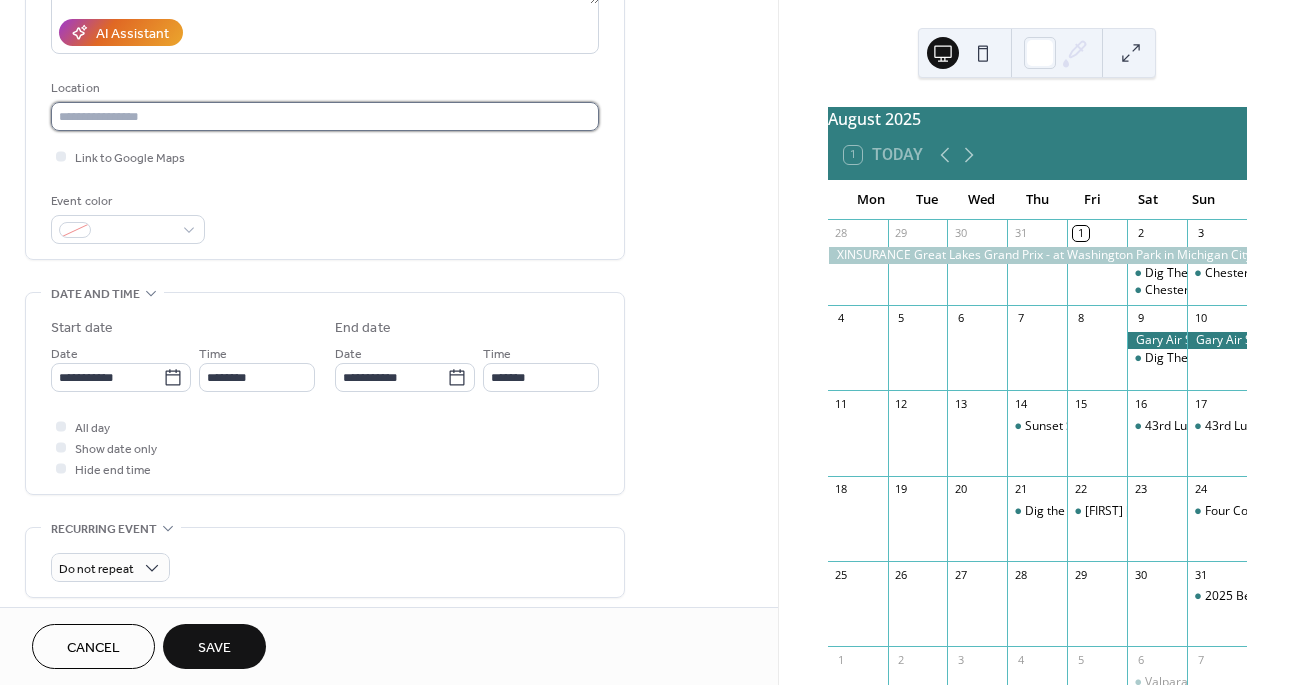 click at bounding box center [325, 116] 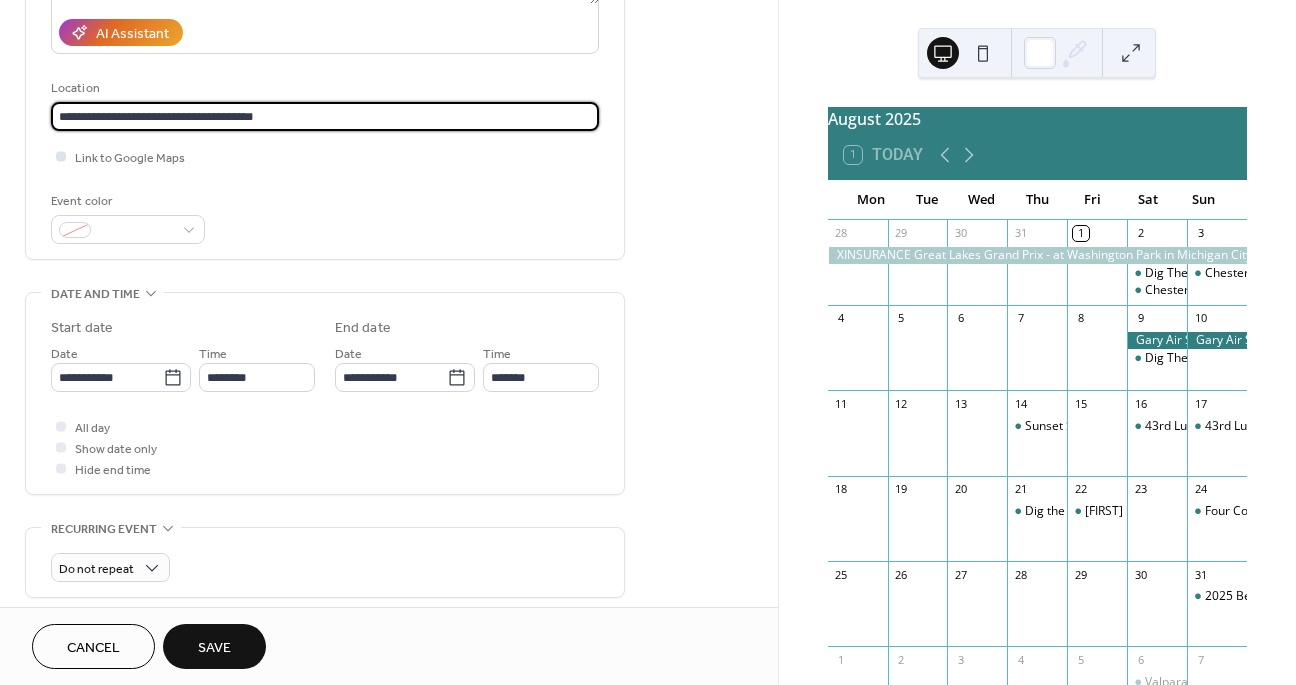 type on "**********" 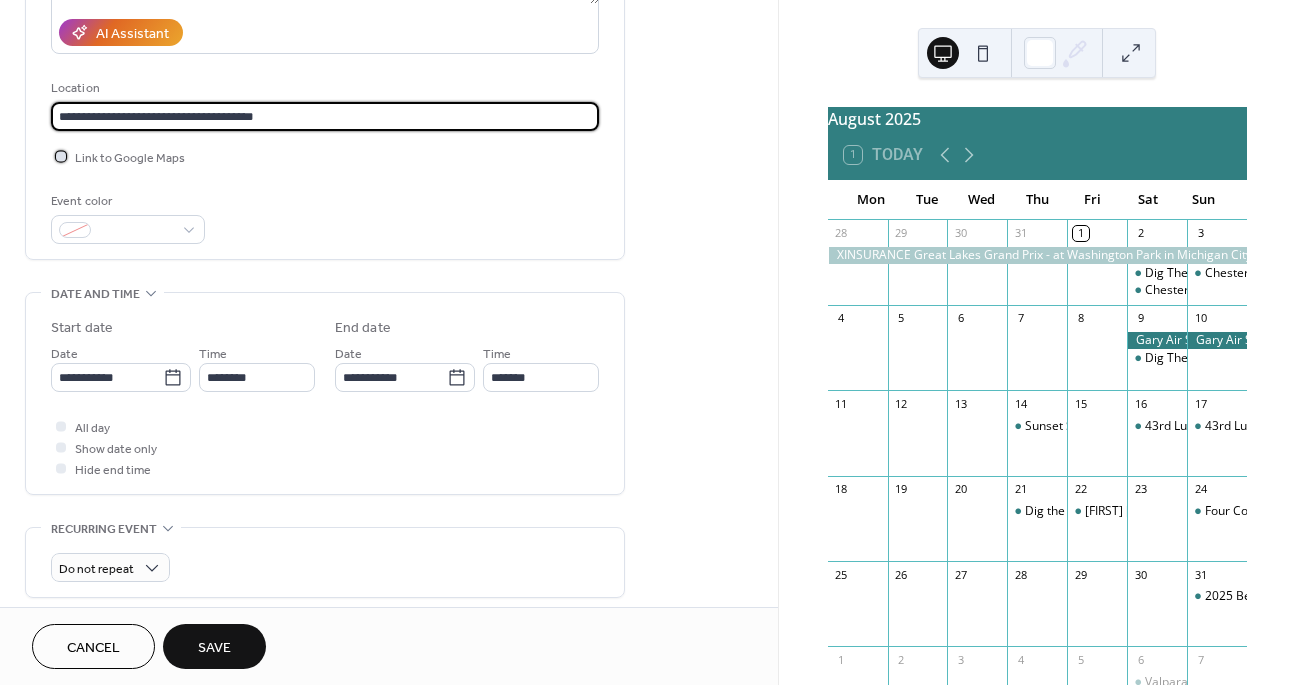 click at bounding box center (61, 156) 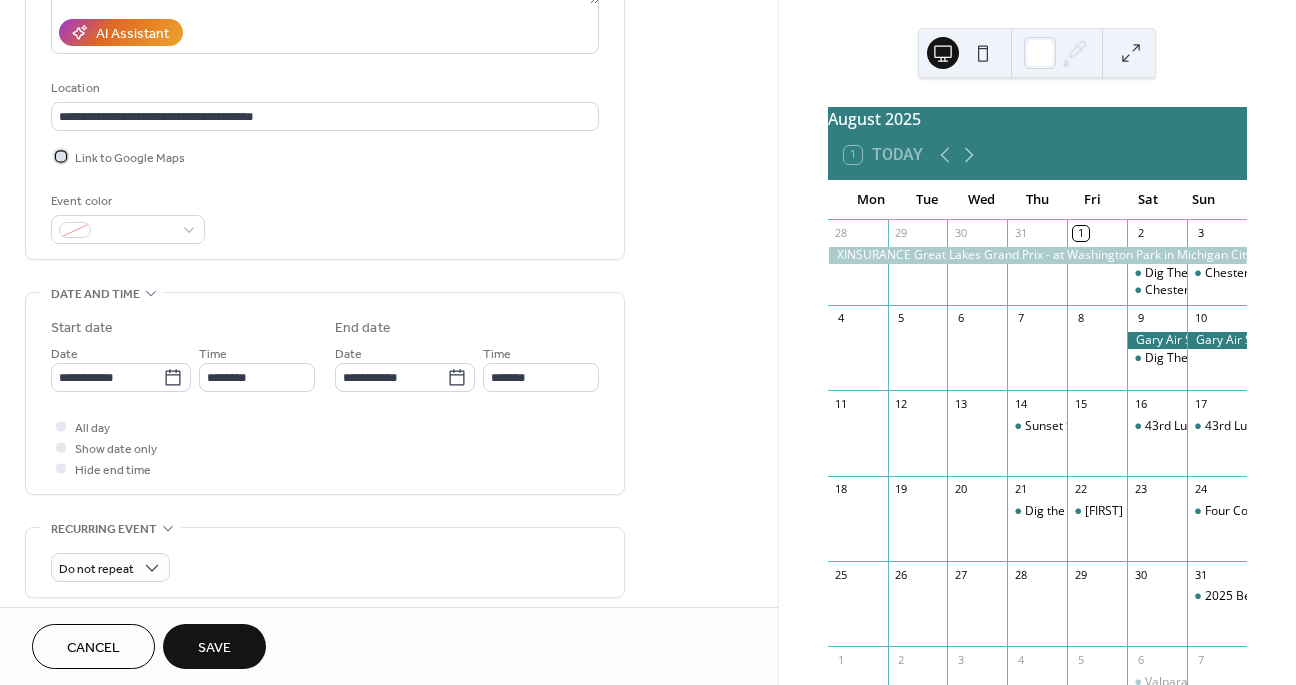 click 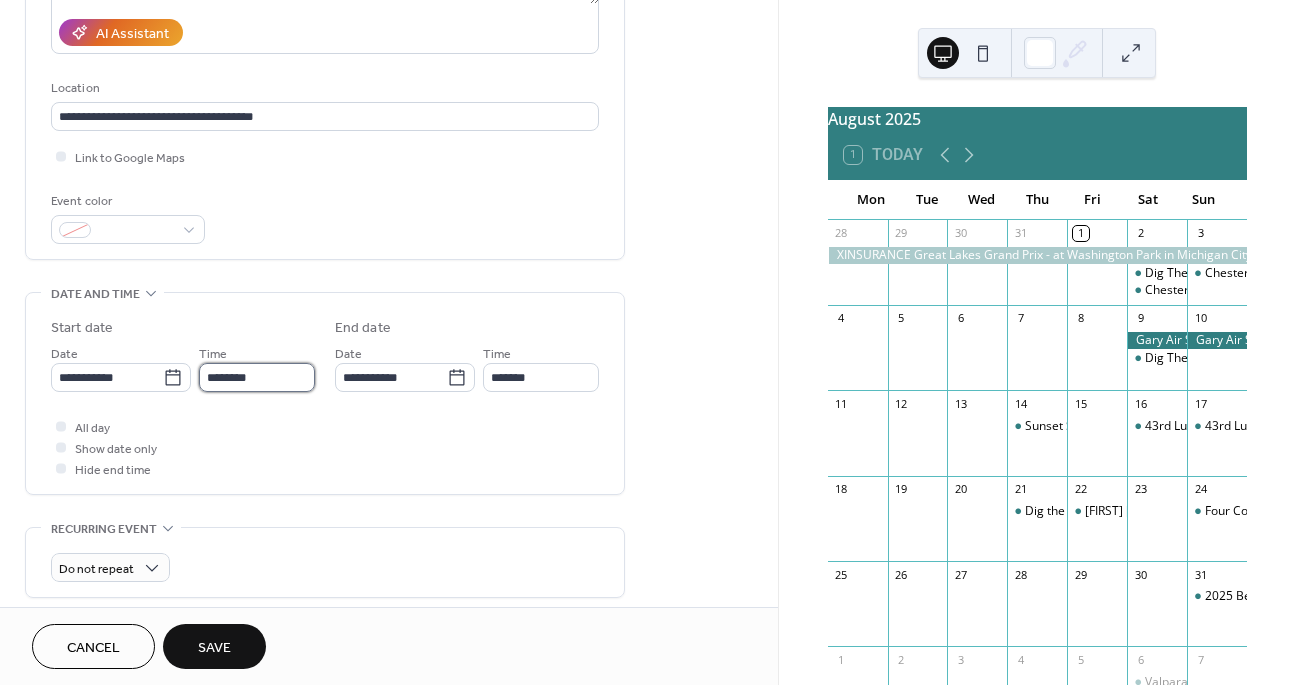 click on "********" at bounding box center (257, 377) 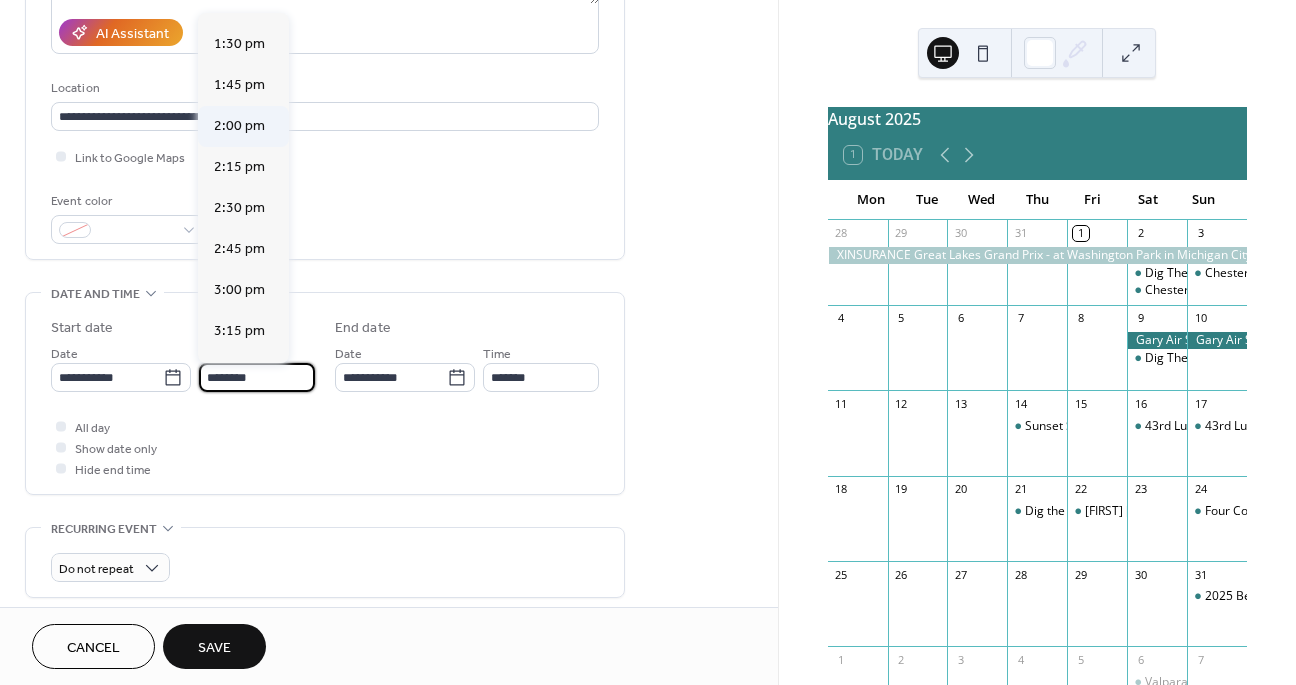 scroll, scrollTop: 2210, scrollLeft: 0, axis: vertical 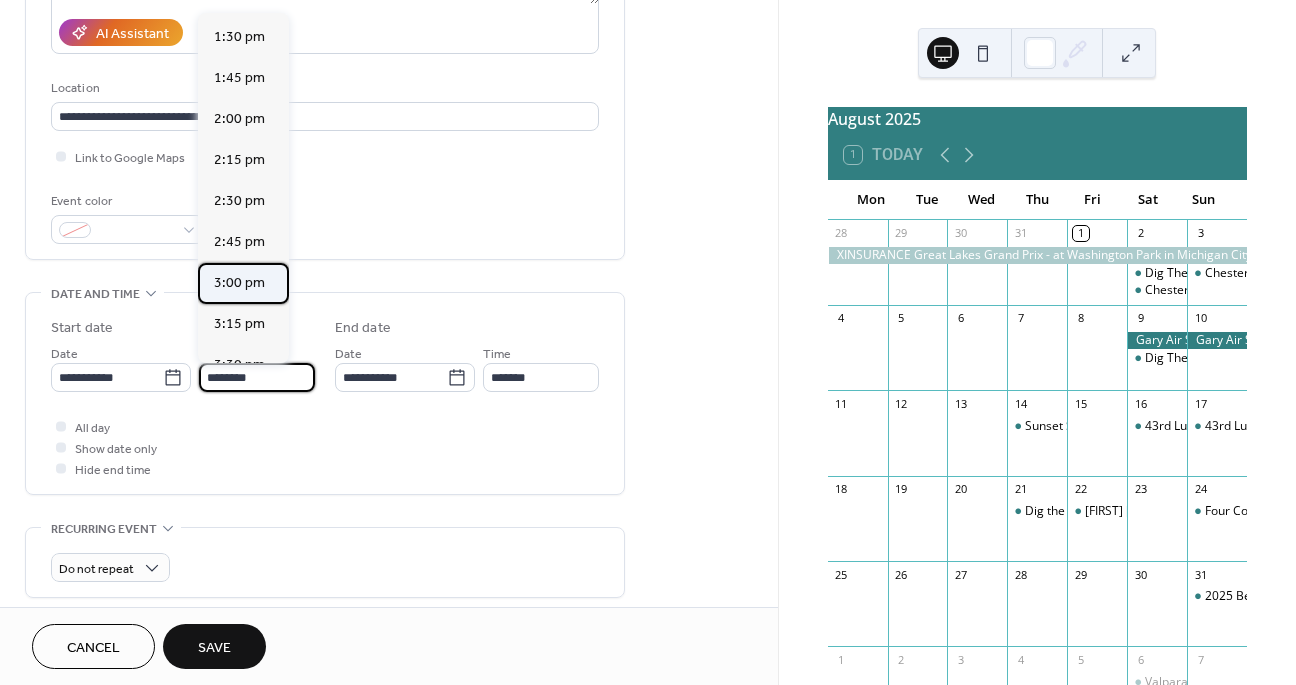click on "3:00 pm" at bounding box center [239, 283] 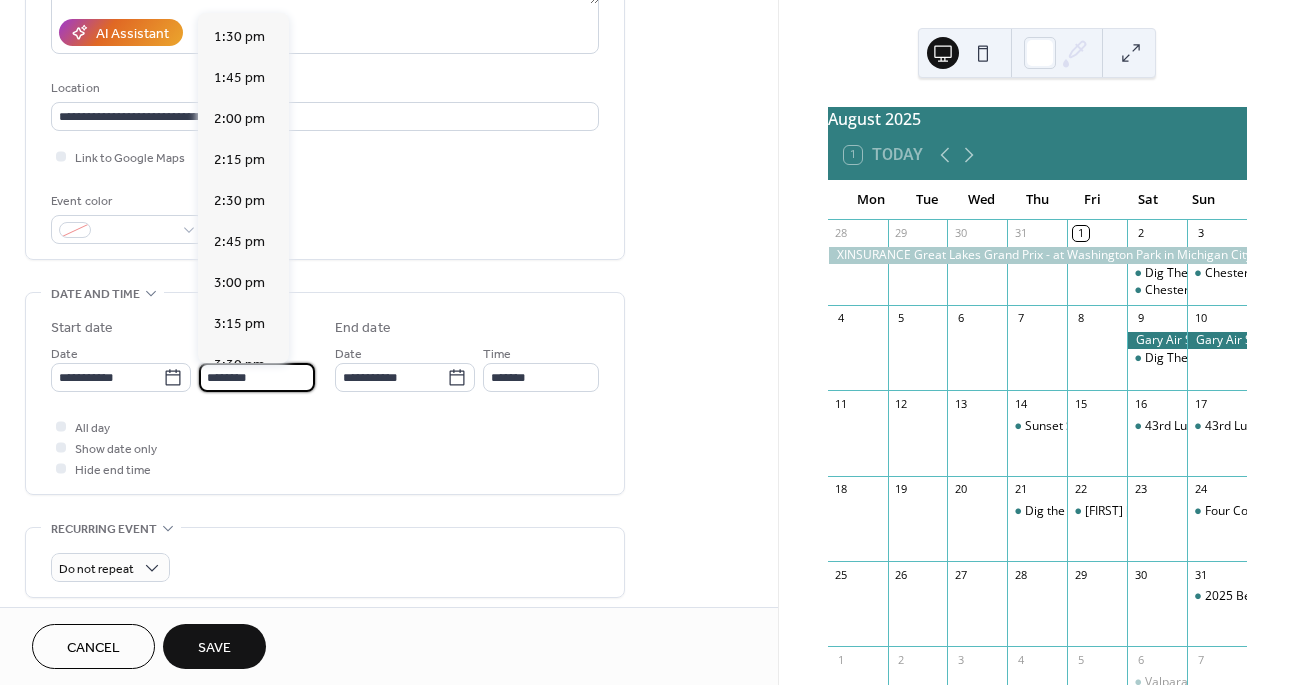 type on "*******" 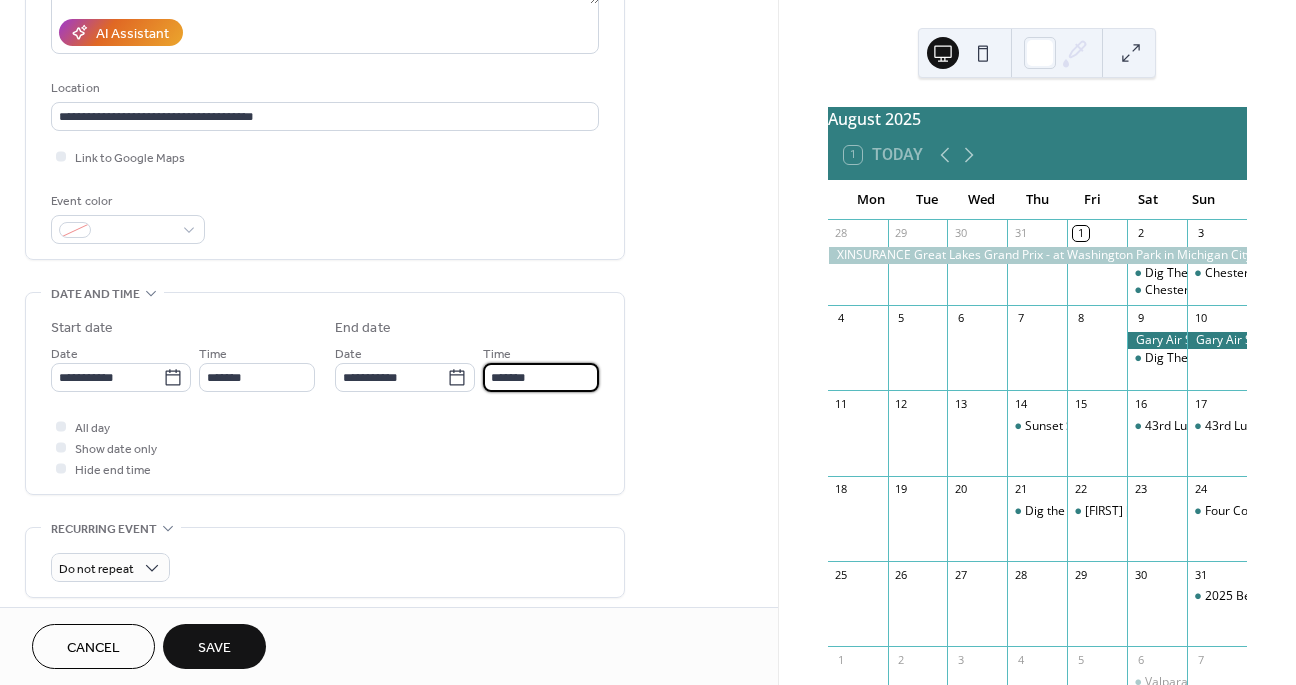 click on "*******" at bounding box center (541, 377) 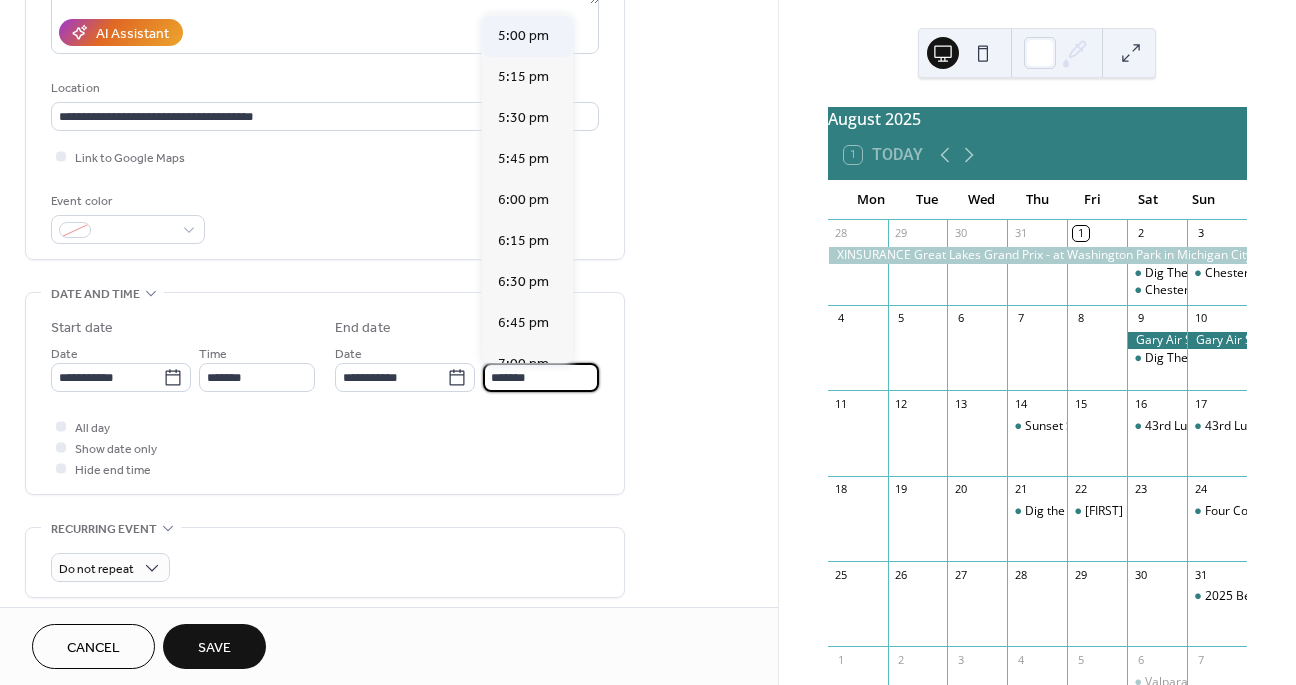 scroll, scrollTop: 316, scrollLeft: 0, axis: vertical 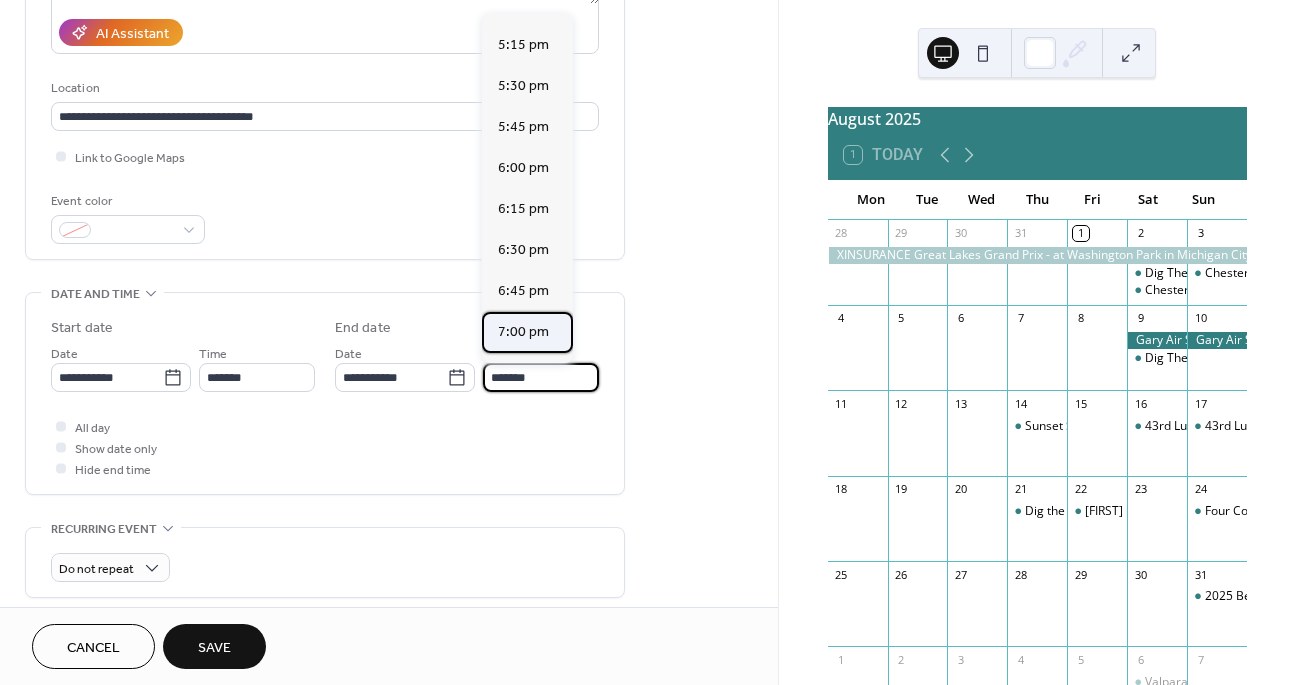 click on "7:00 pm" at bounding box center (523, 332) 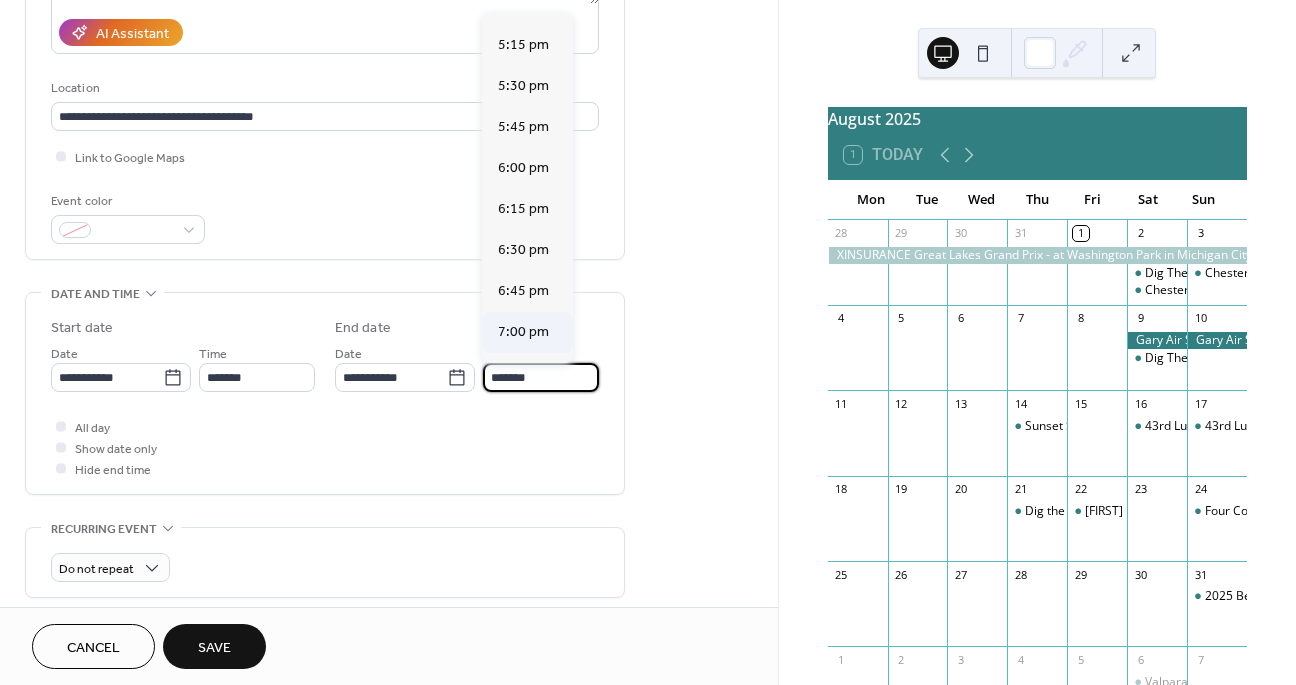 type on "*******" 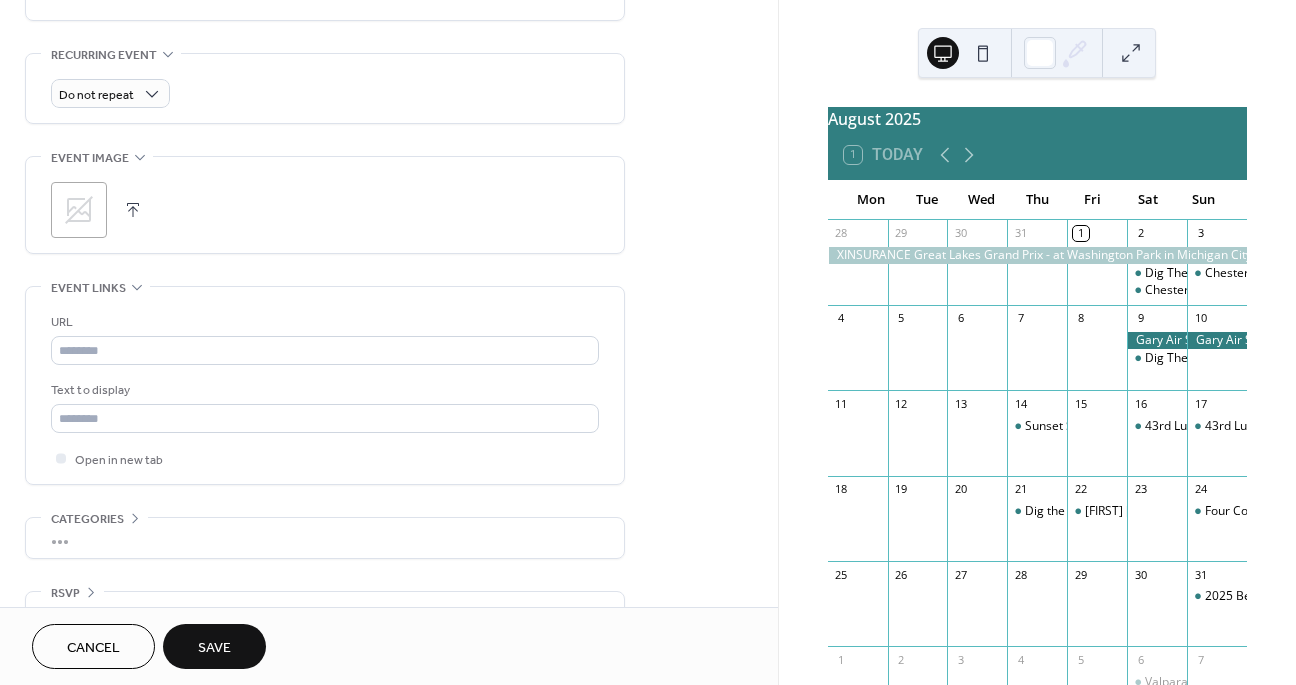 scroll, scrollTop: 846, scrollLeft: 0, axis: vertical 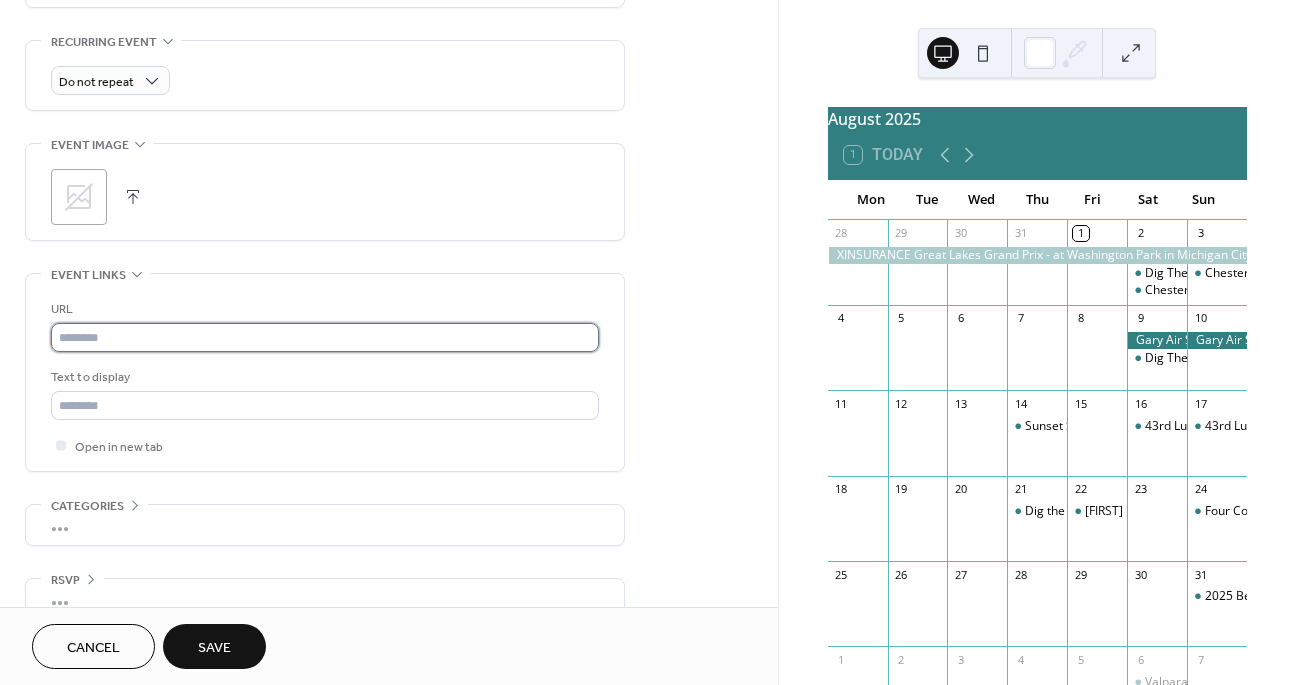 click at bounding box center [325, 337] 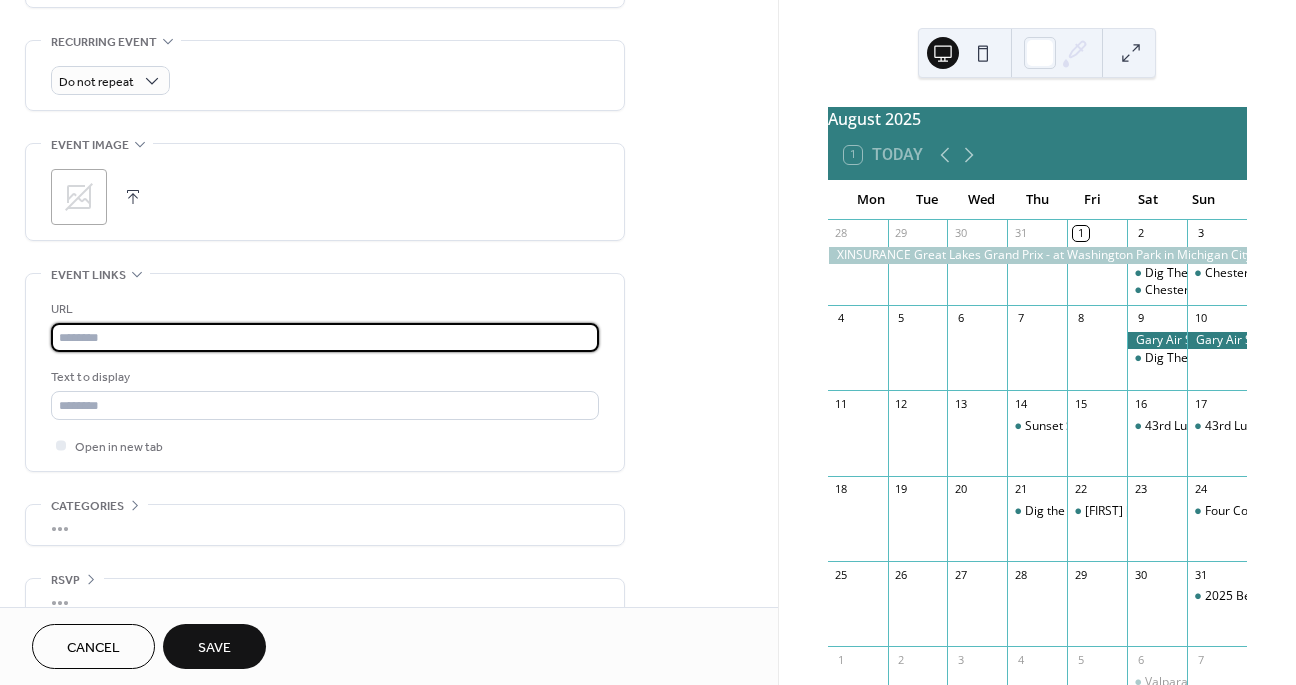 paste on "**********" 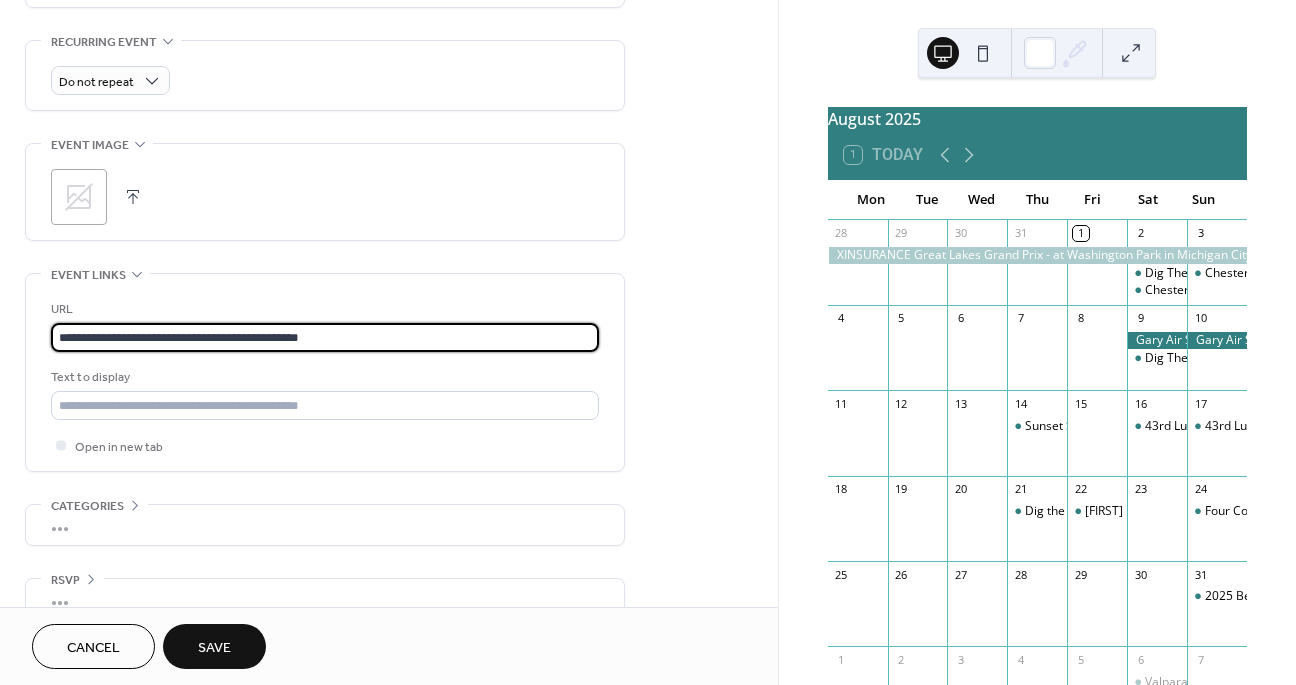 type on "**********" 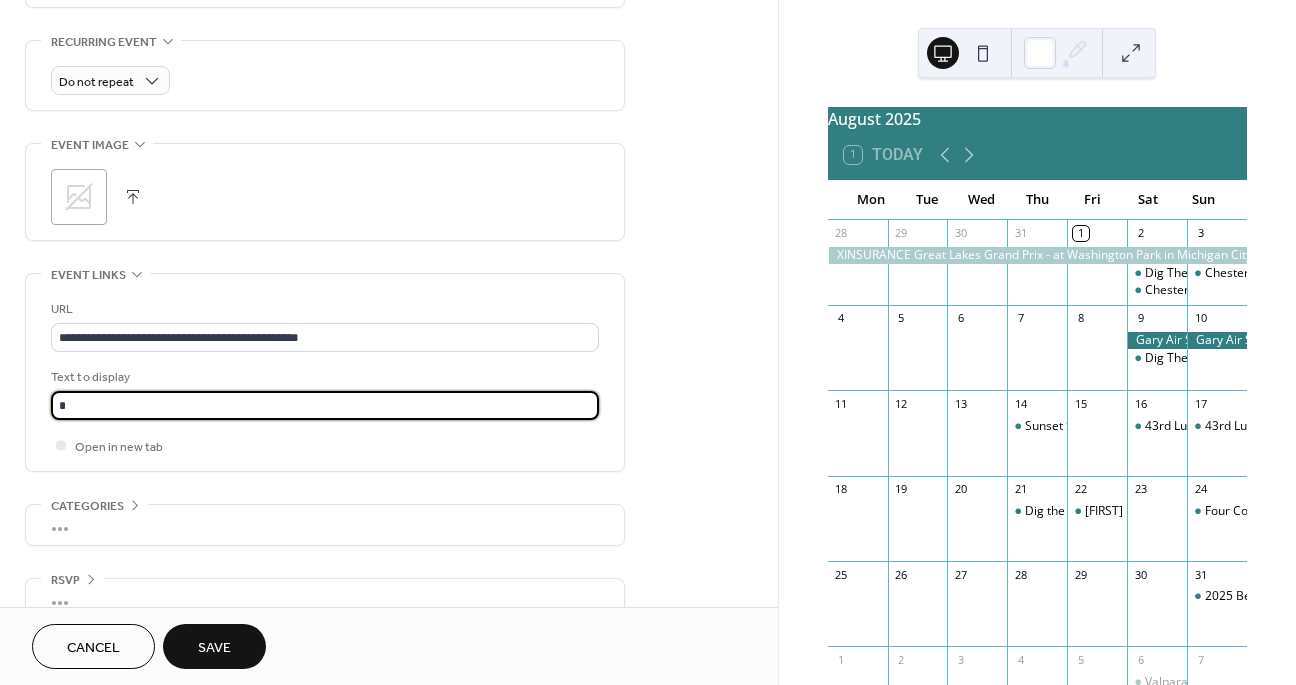 type on "**********" 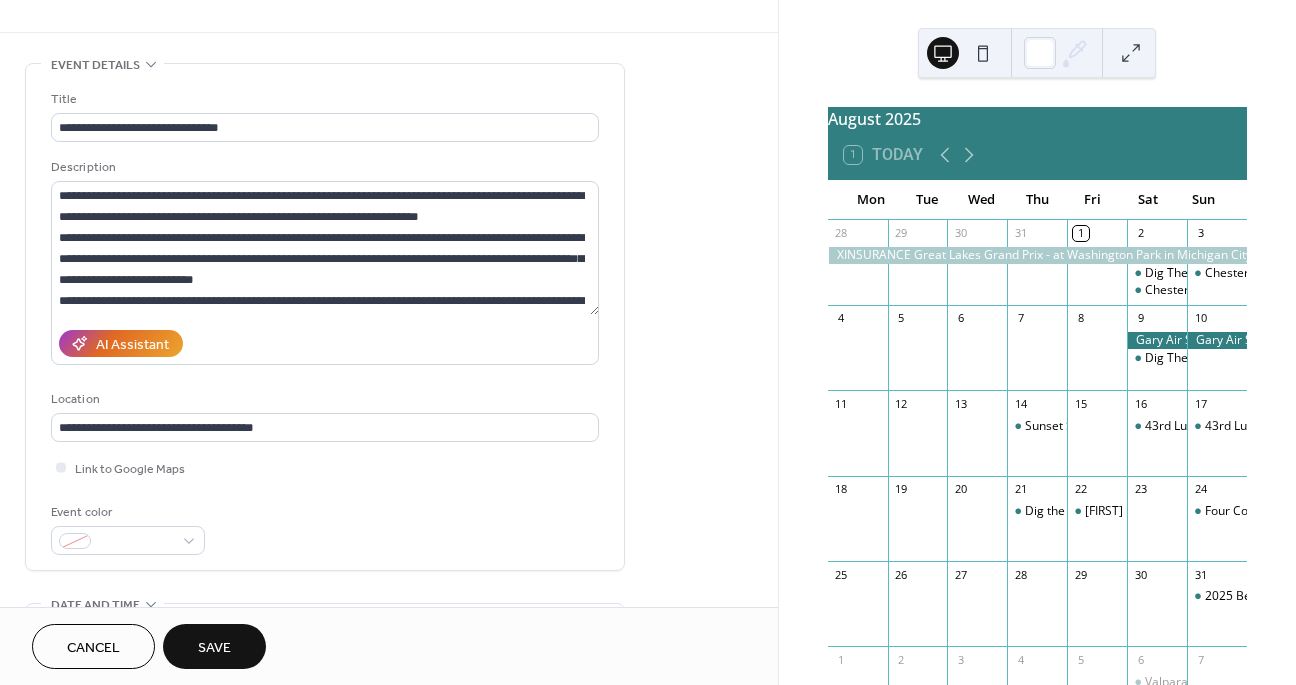 scroll, scrollTop: 47, scrollLeft: 0, axis: vertical 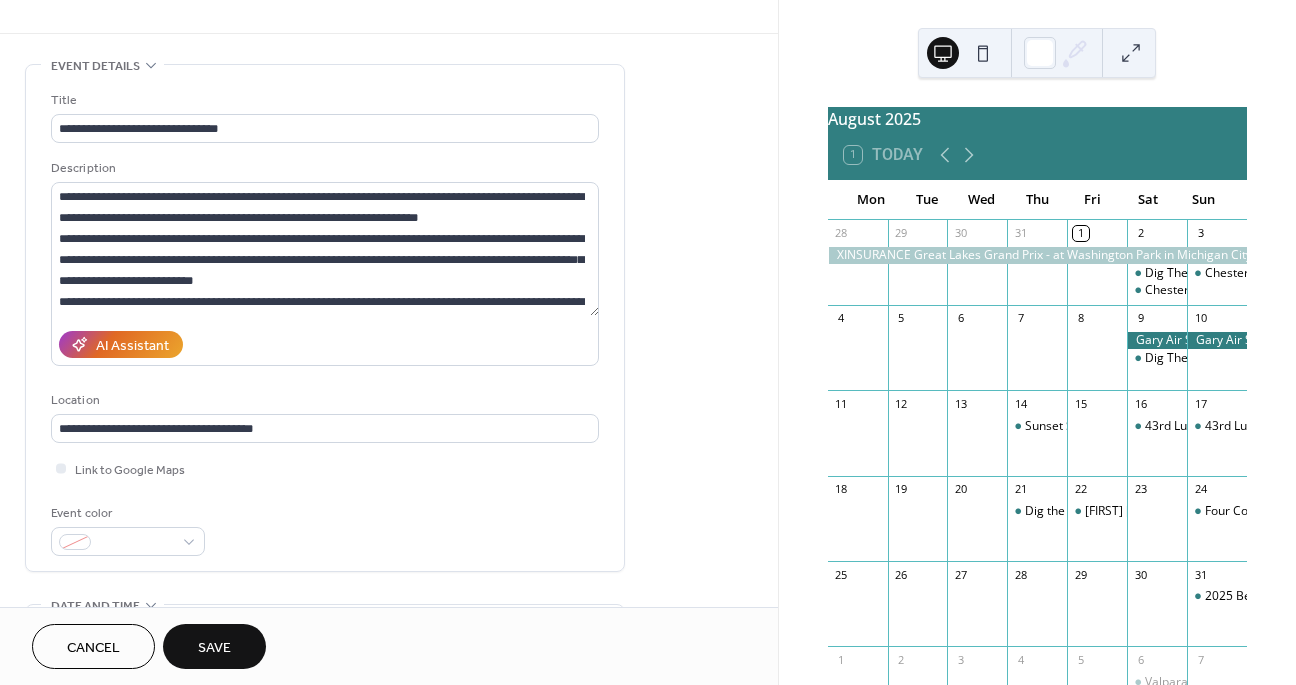 click on "Save" at bounding box center (214, 648) 